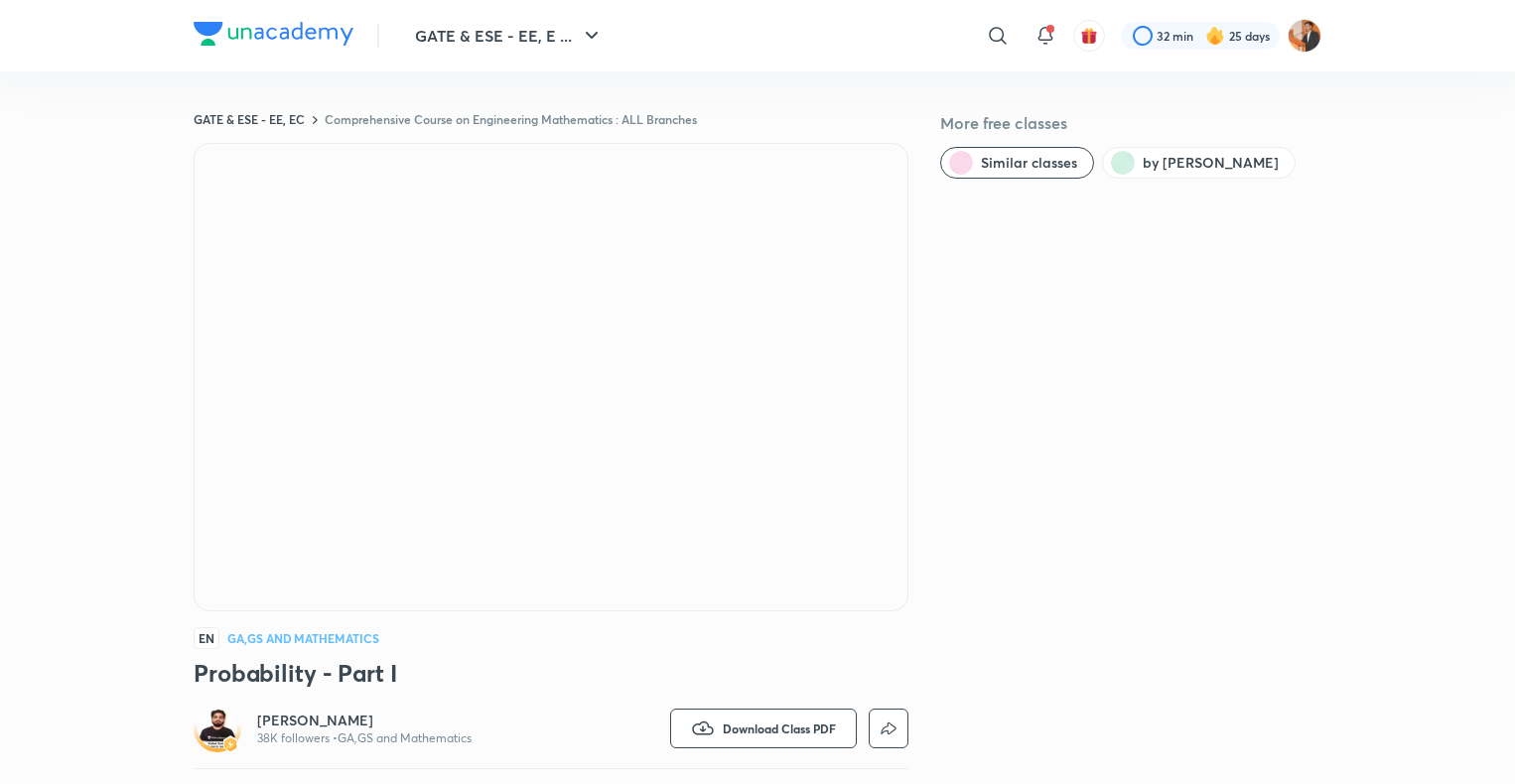 scroll, scrollTop: 1066, scrollLeft: 0, axis: vertical 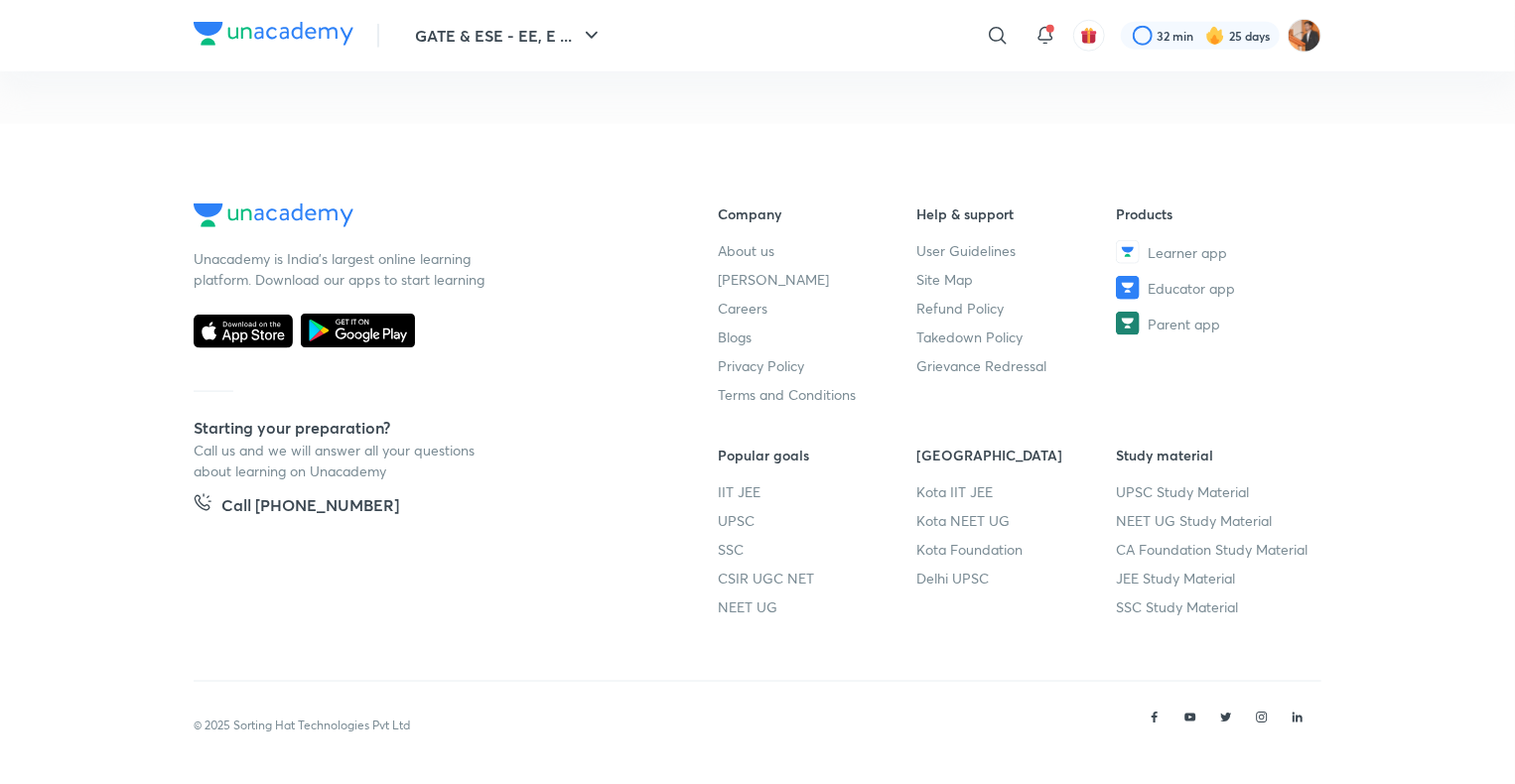 click on "Unacademy is India’s largest online learning platform. Download our apps to start learning Starting your preparation? Call us and we will answer all your questions about learning on Unacademy Call [PHONE_NUMBER]  Company About us [PERSON_NAME] Careers Blogs Privacy Policy Terms and Conditions Help & support User Guidelines Site Map Refund Policy Takedown Policy Grievance Redressal Products Learner app Educator app Parent app Popular goals IIT JEE UPSC SSC CSIR UGC NET NEET UG Unacademy Centre Kota IIT JEE Kota NEET UG Kota Foundation [GEOGRAPHIC_DATA] UPSC Study material UPSC Study Material NEET UG Study Material CA Foundation Study Material JEE Study Material SSC Study Material © 2025 Sorting Hat Technologies Pvt Ltd" at bounding box center [758, 455] 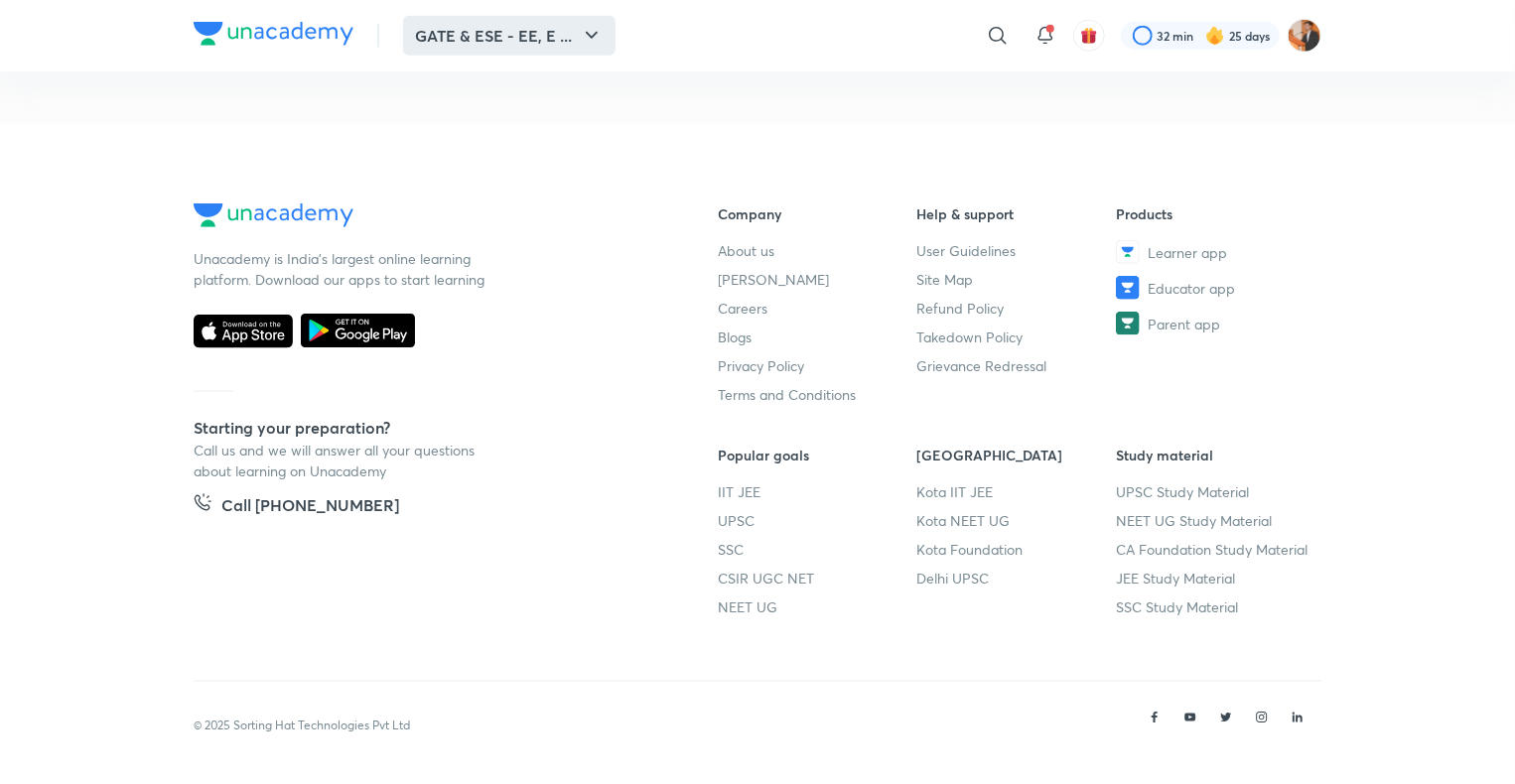 click on "GATE & ESE - EE, E ..." at bounding box center (509, 36) 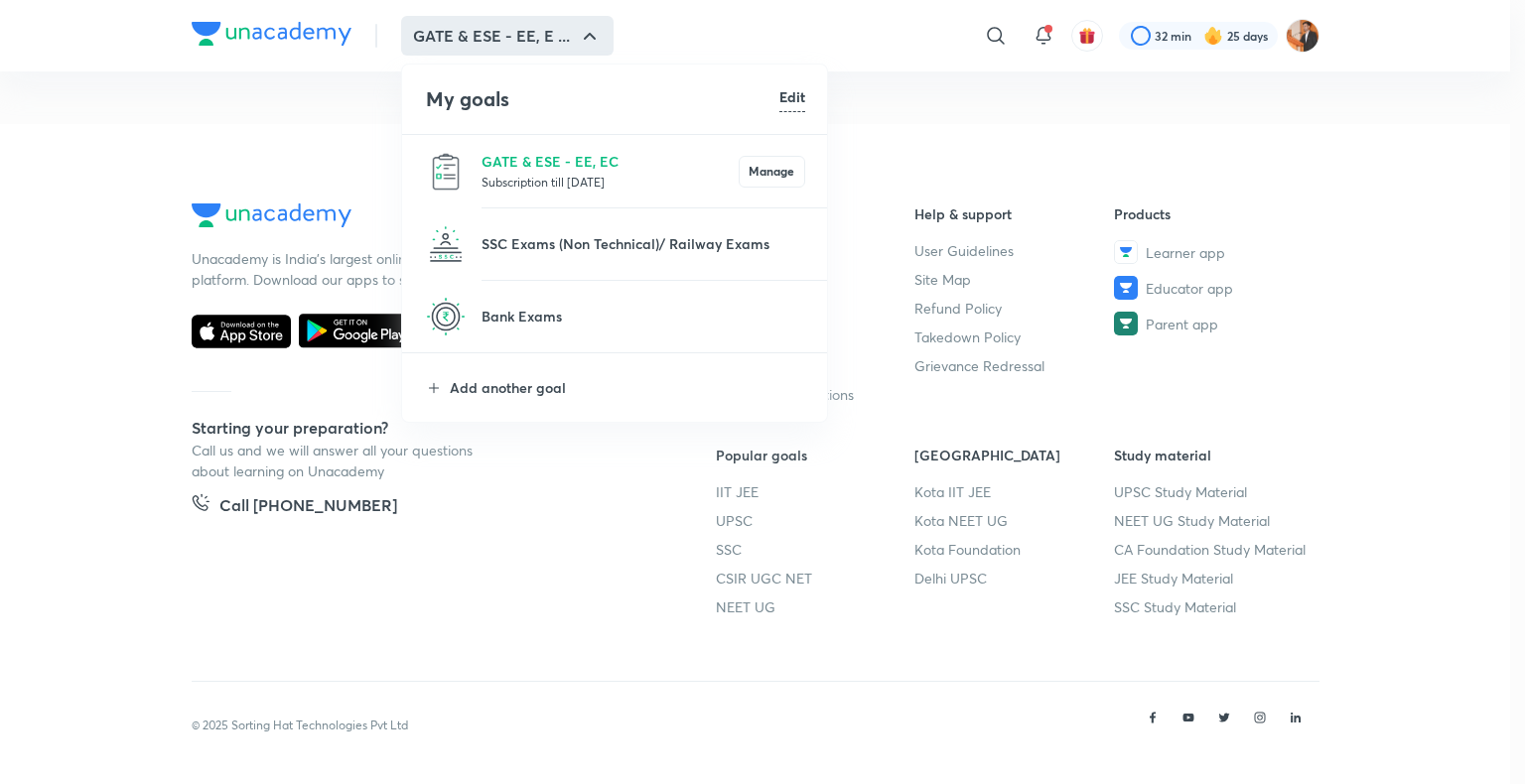 click on "Subscription till [DATE]" at bounding box center [610, 182] 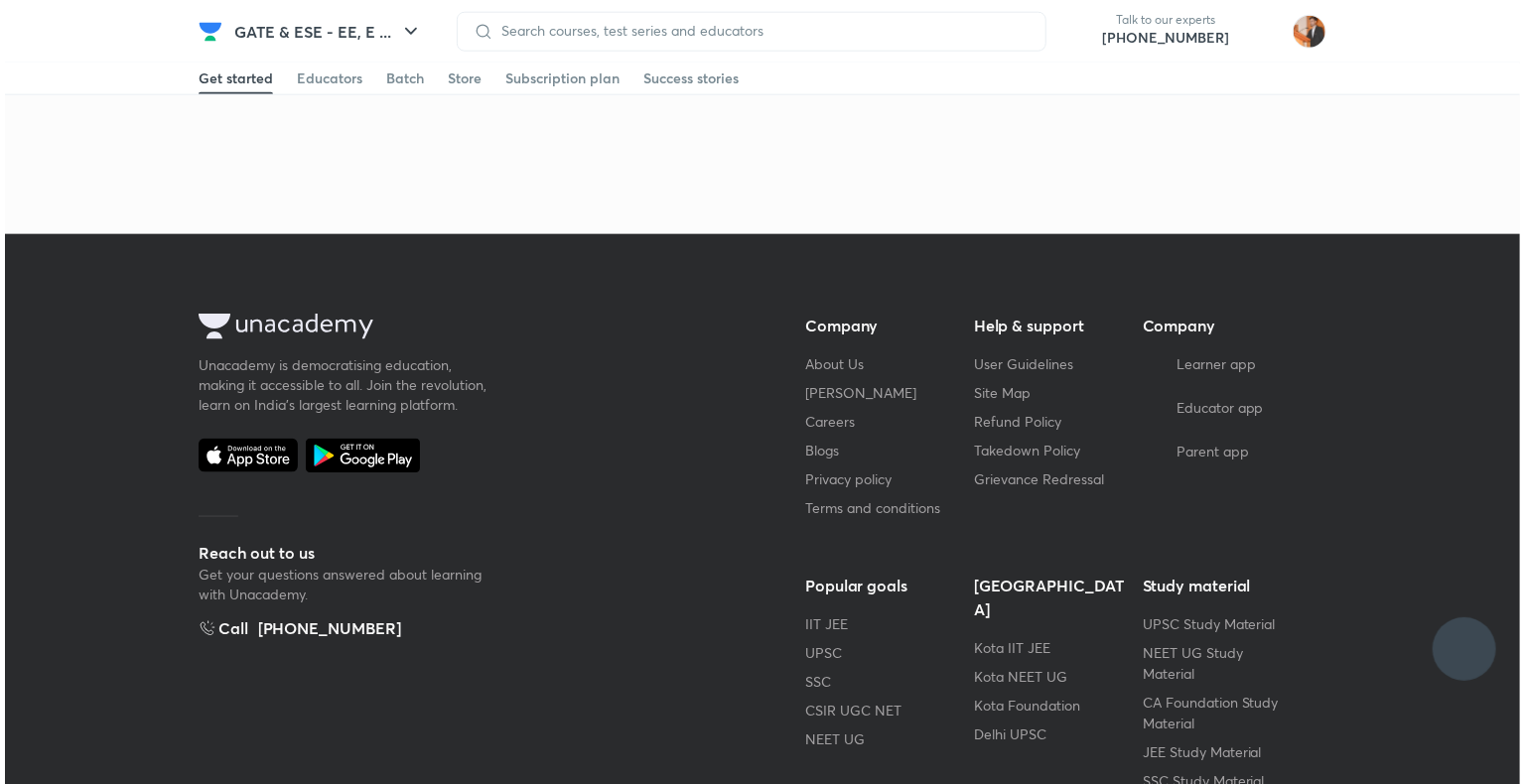 scroll, scrollTop: 0, scrollLeft: 0, axis: both 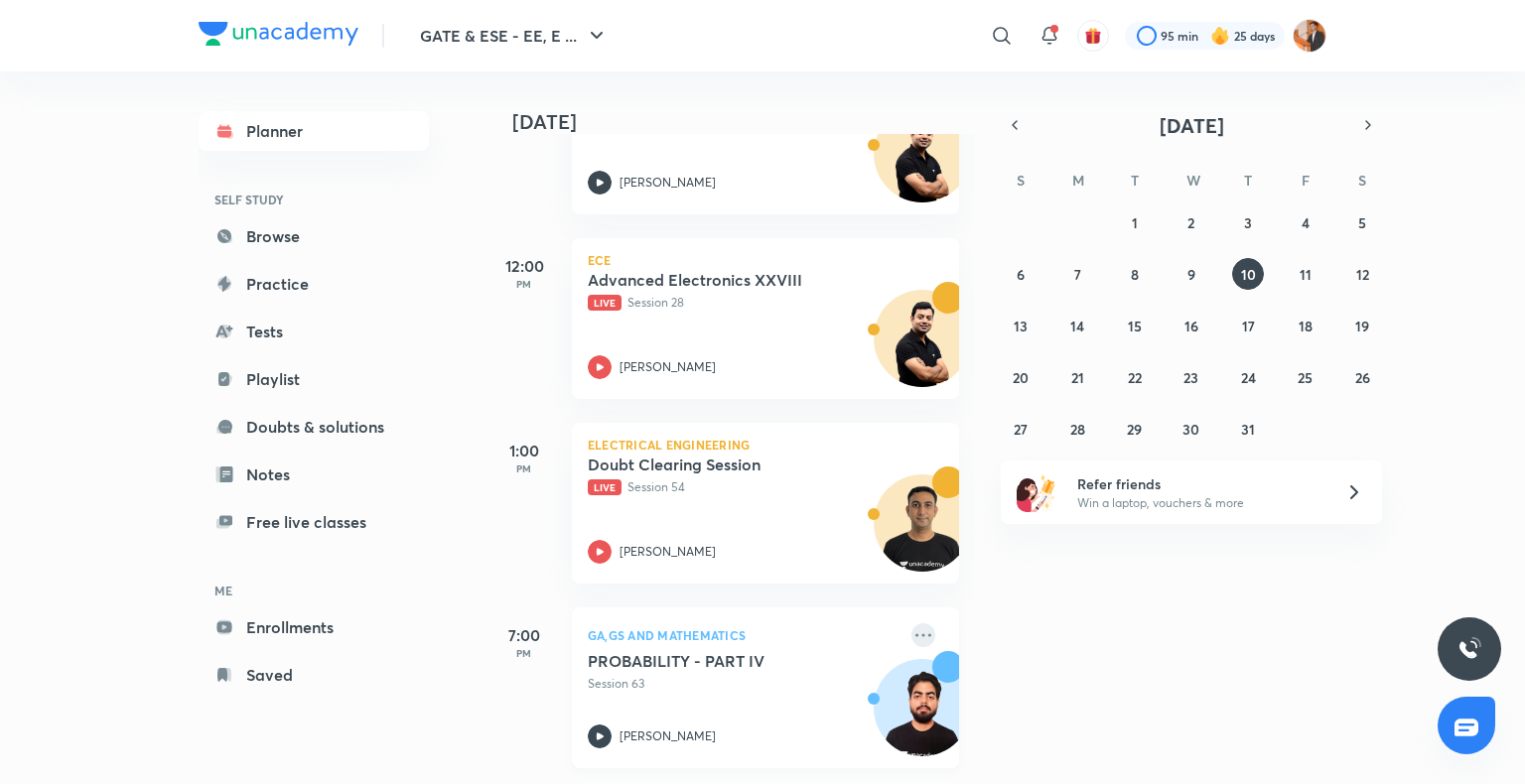 click 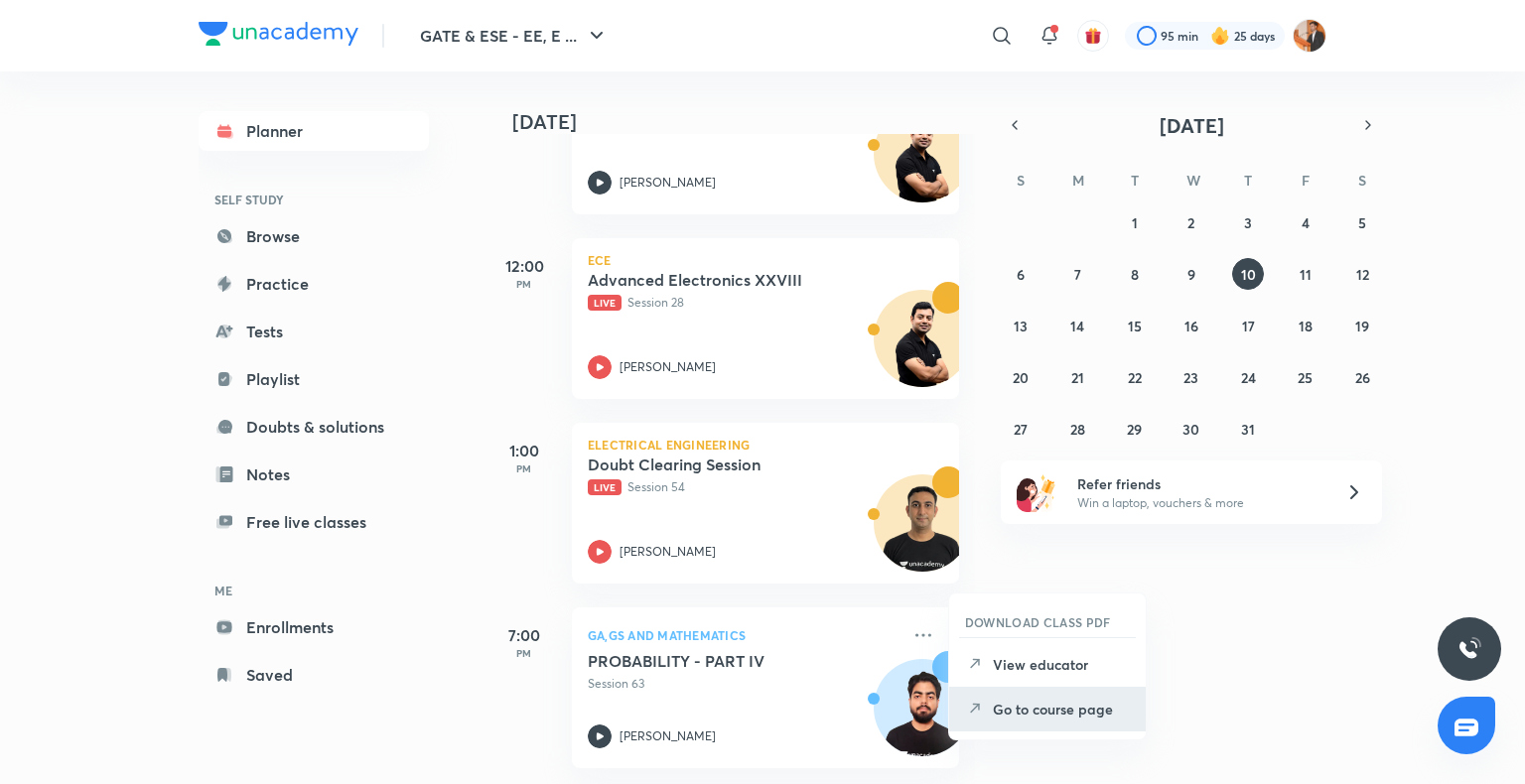 click on "Go to course page" at bounding box center (1061, 709) 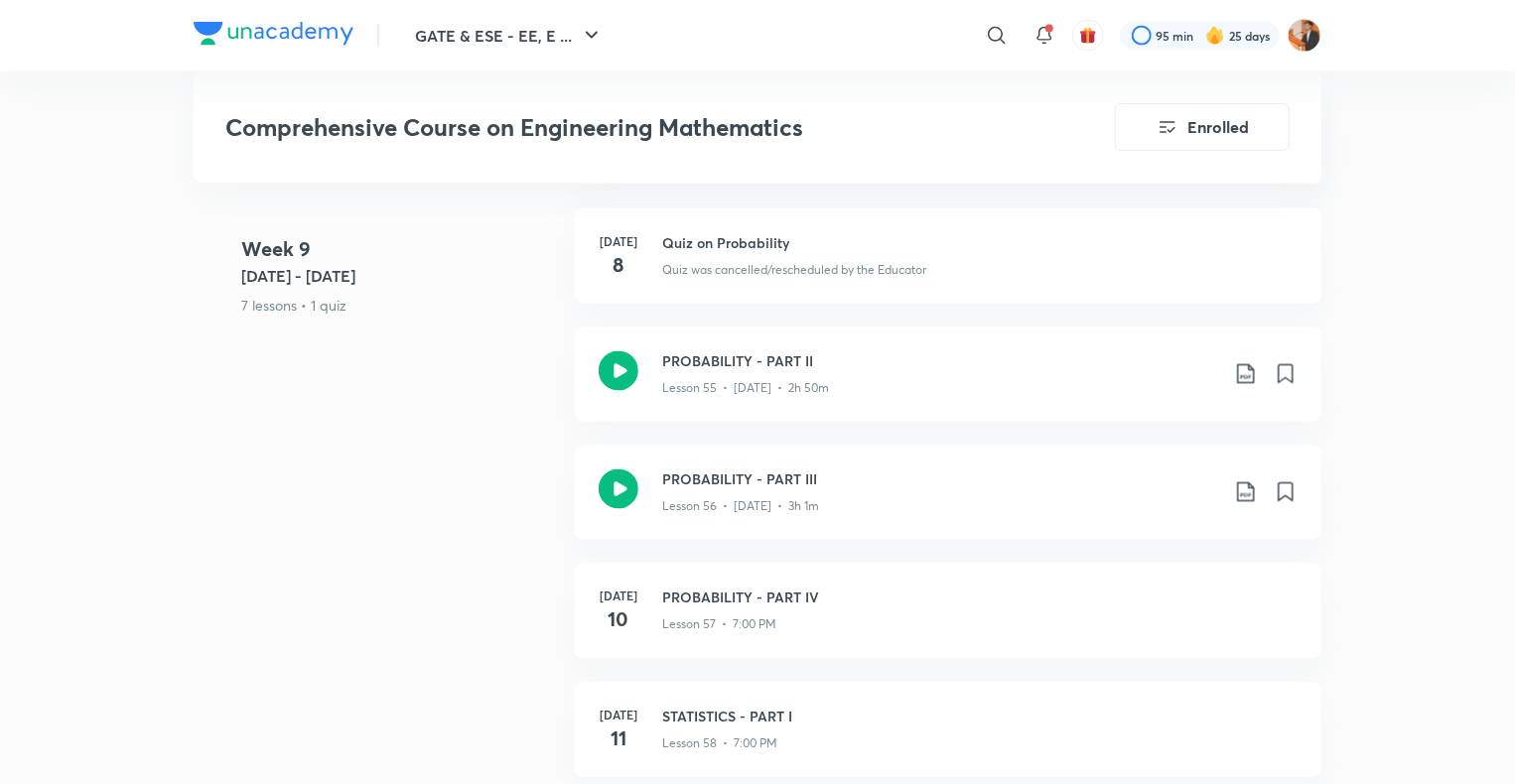 scroll, scrollTop: 9176, scrollLeft: 0, axis: vertical 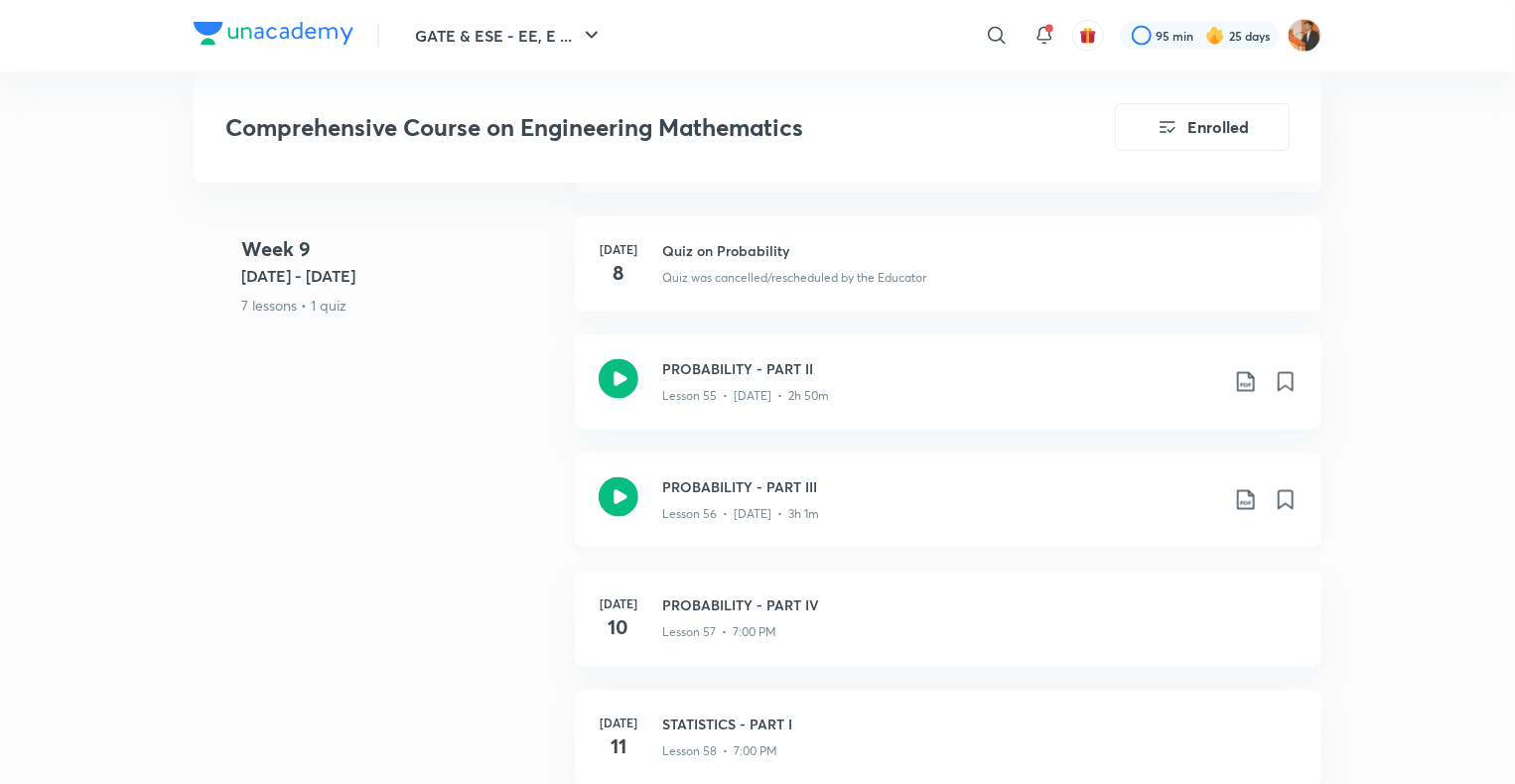 click on "Lesson 56  •  [DATE]  •  3h 1m" at bounding box center (940, 511) 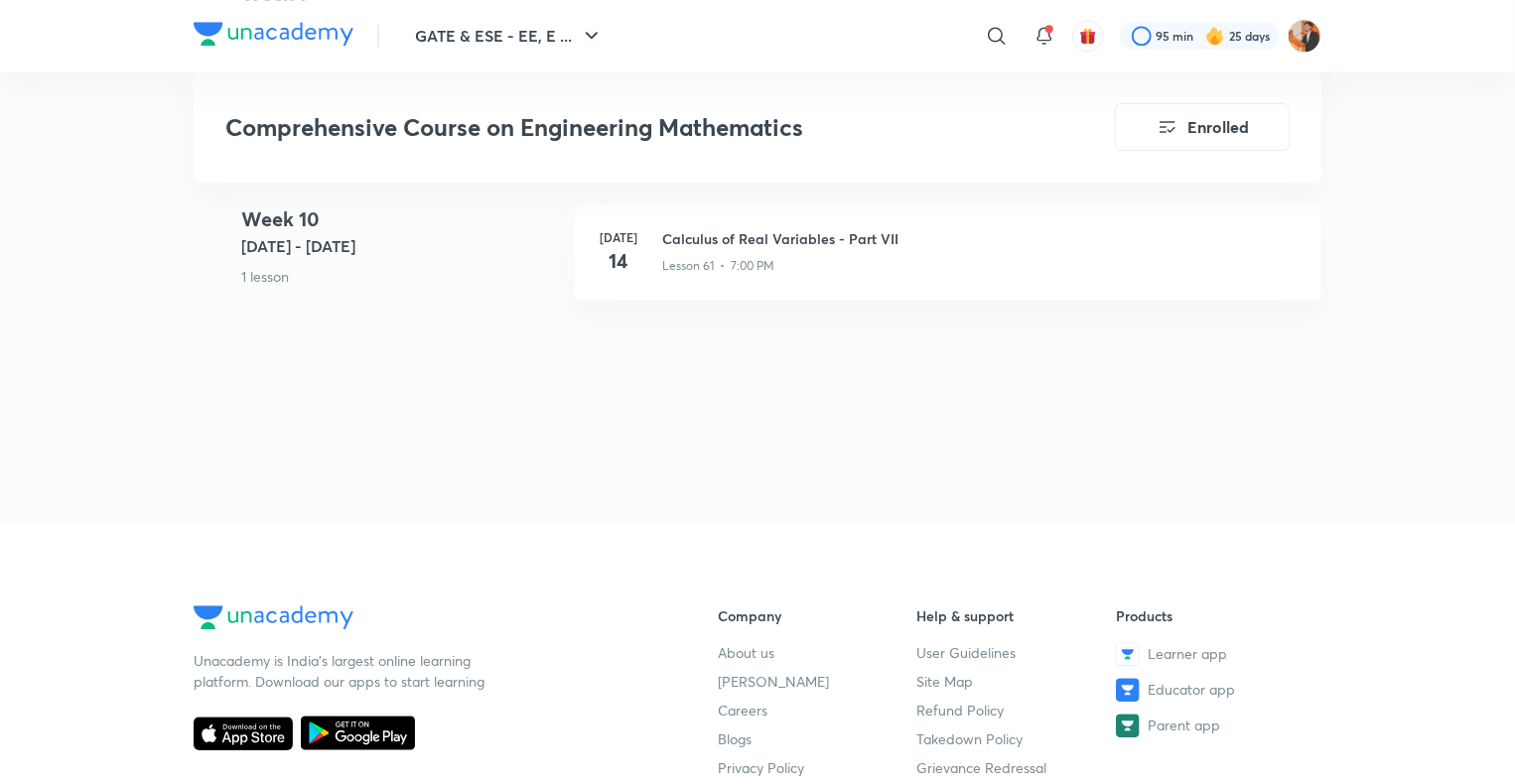 scroll, scrollTop: 10127, scrollLeft: 0, axis: vertical 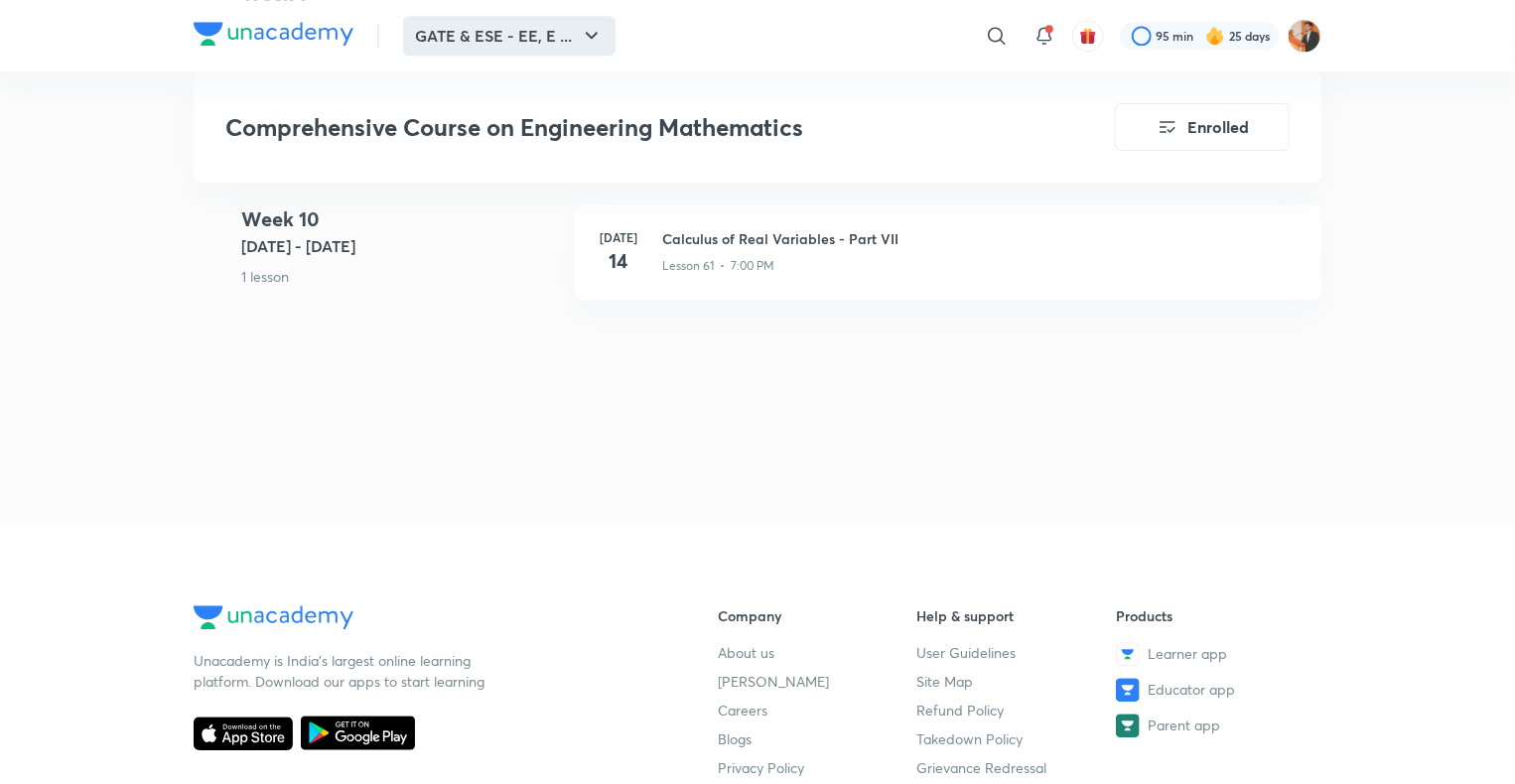 click on "GATE & ESE - EE, E ..." at bounding box center (509, 36) 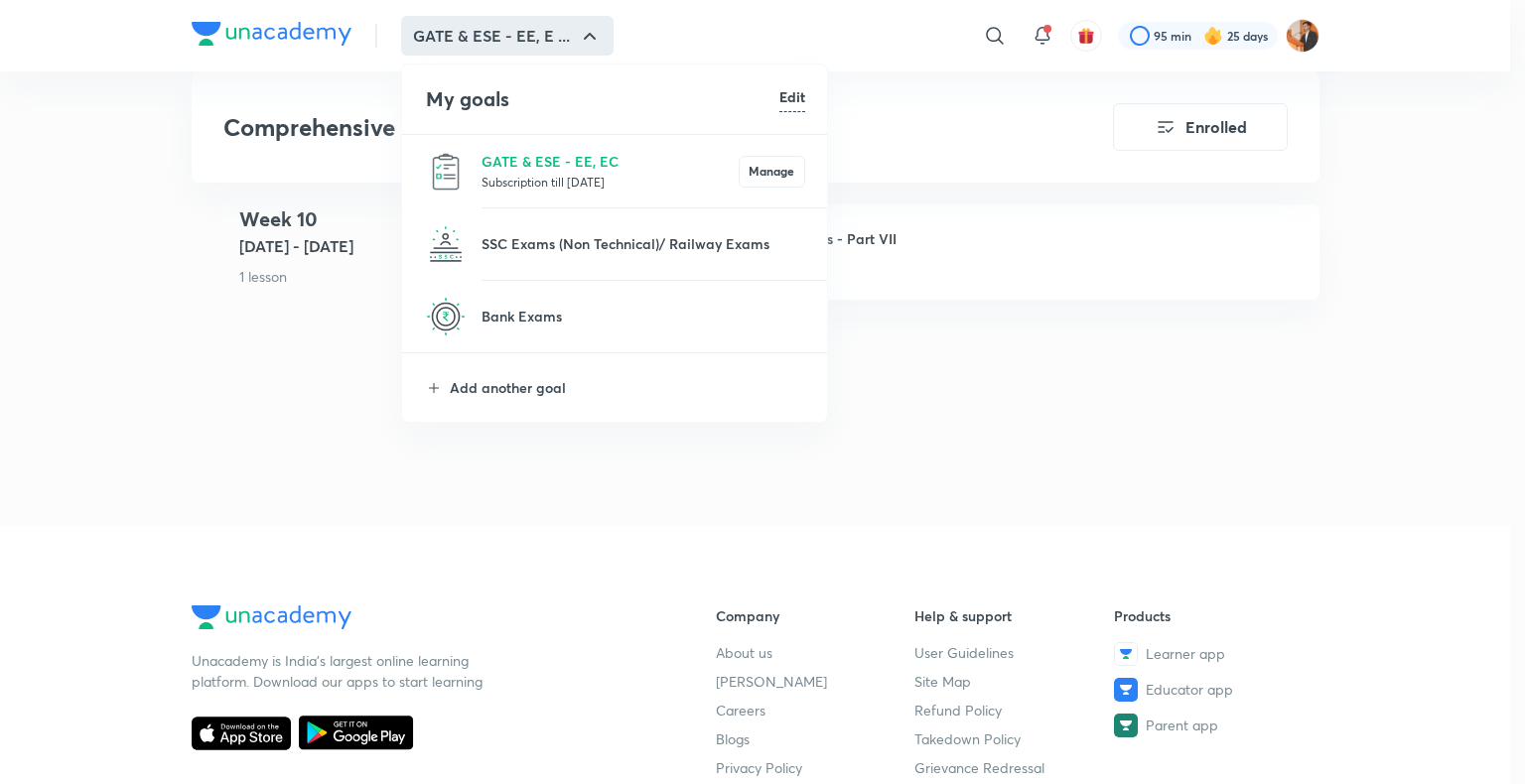 click on "Subscription till [DATE]" at bounding box center (610, 182) 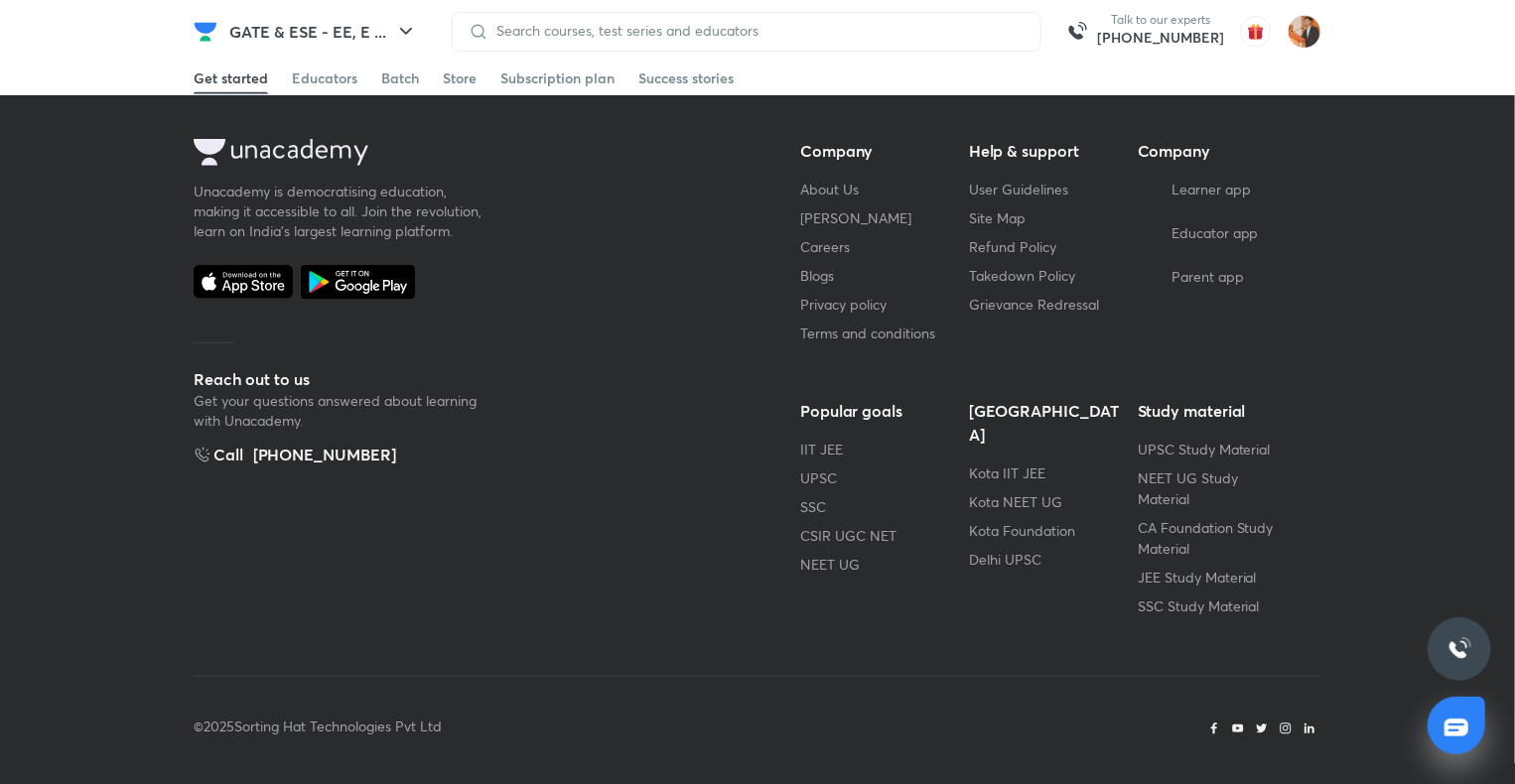 scroll, scrollTop: 0, scrollLeft: 0, axis: both 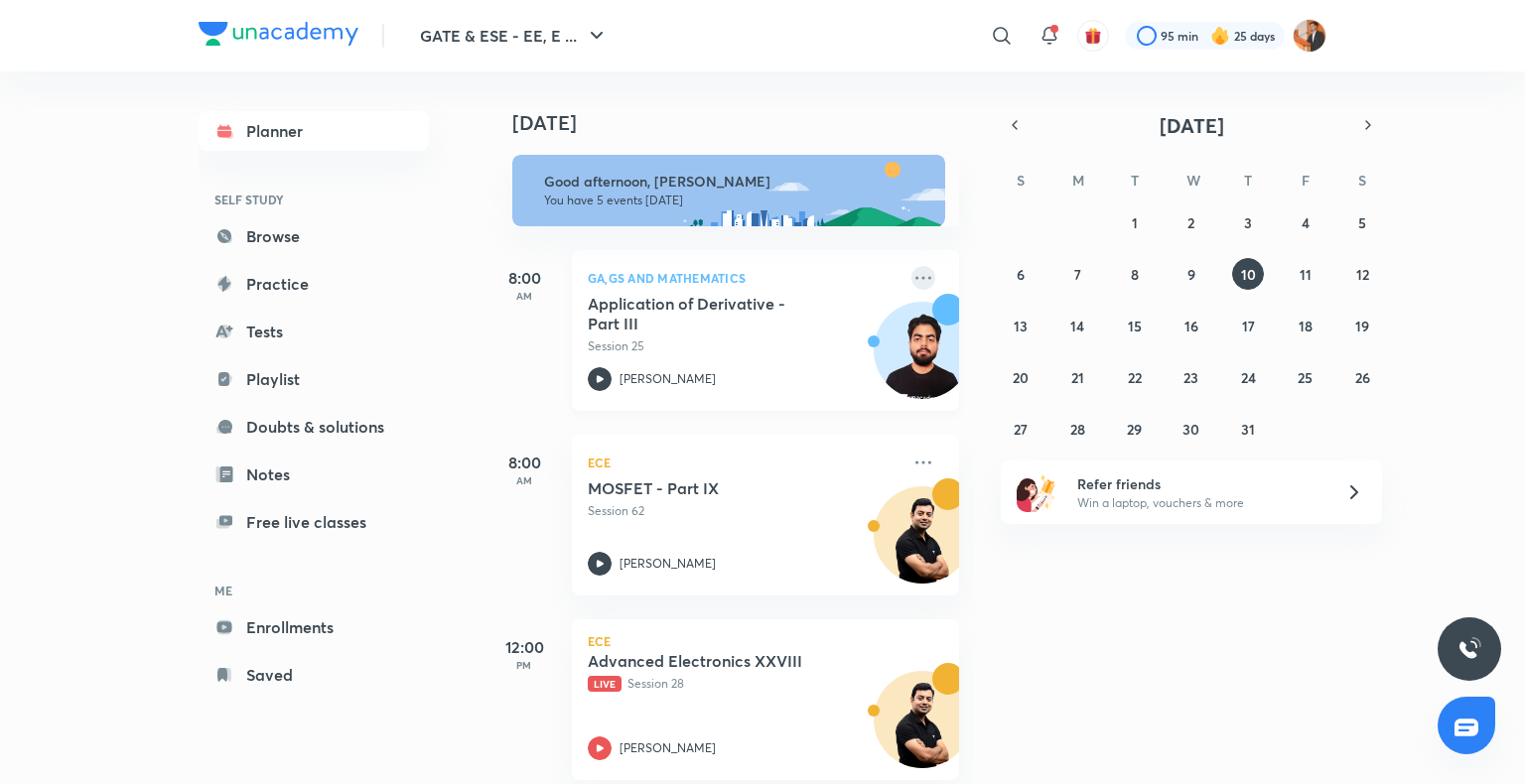 click 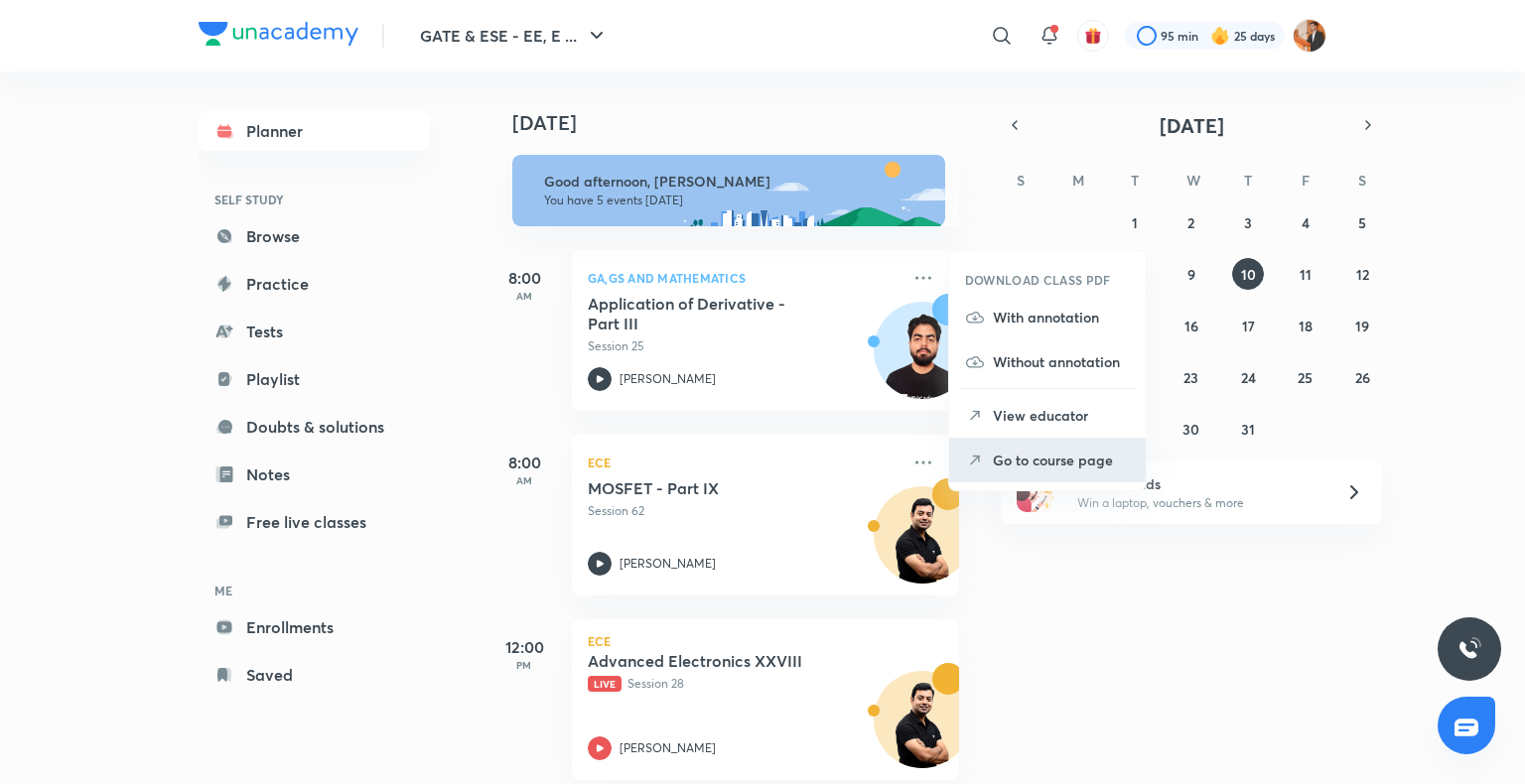 click on "Go to course page" at bounding box center (1047, 459) 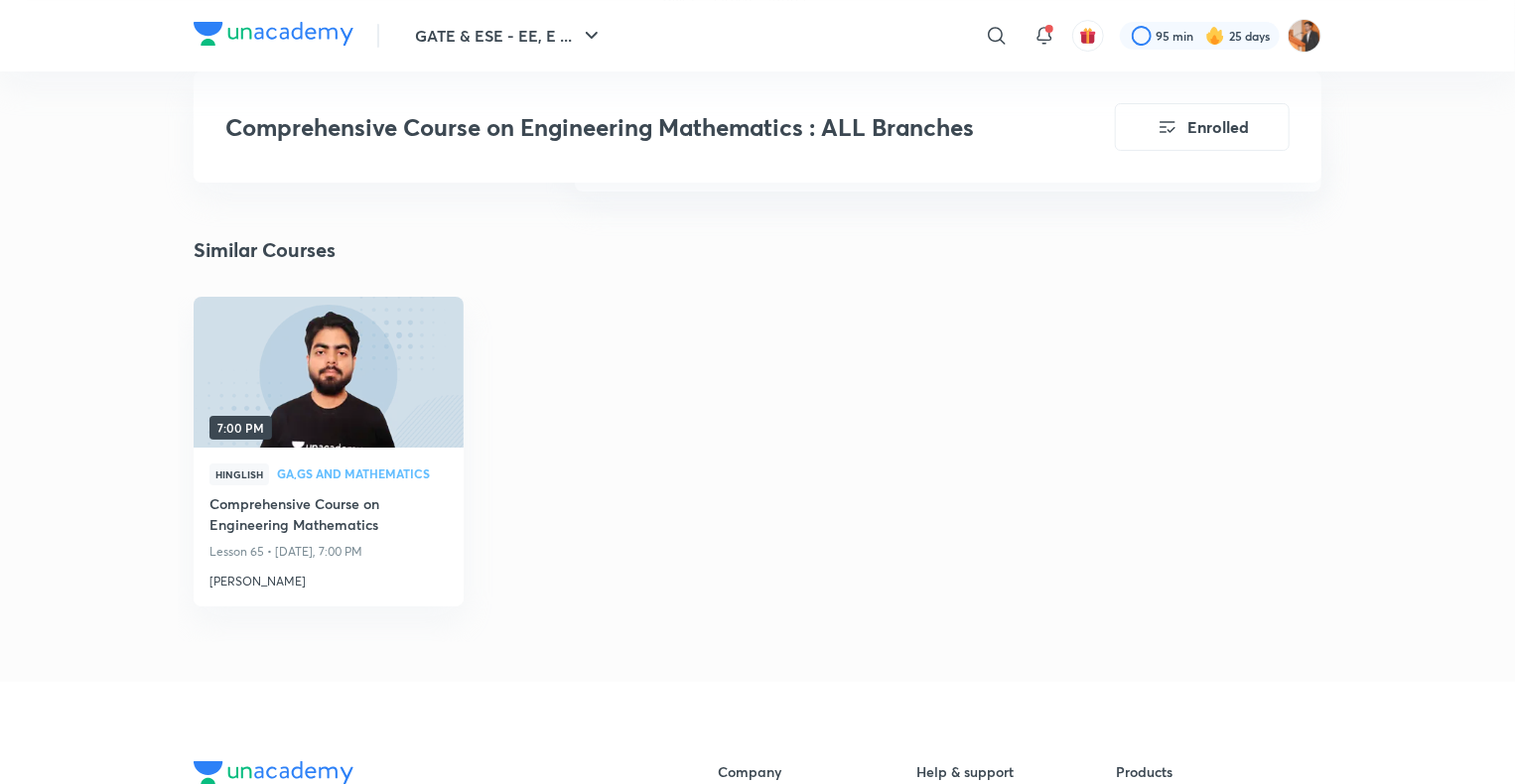 scroll, scrollTop: 3392, scrollLeft: 0, axis: vertical 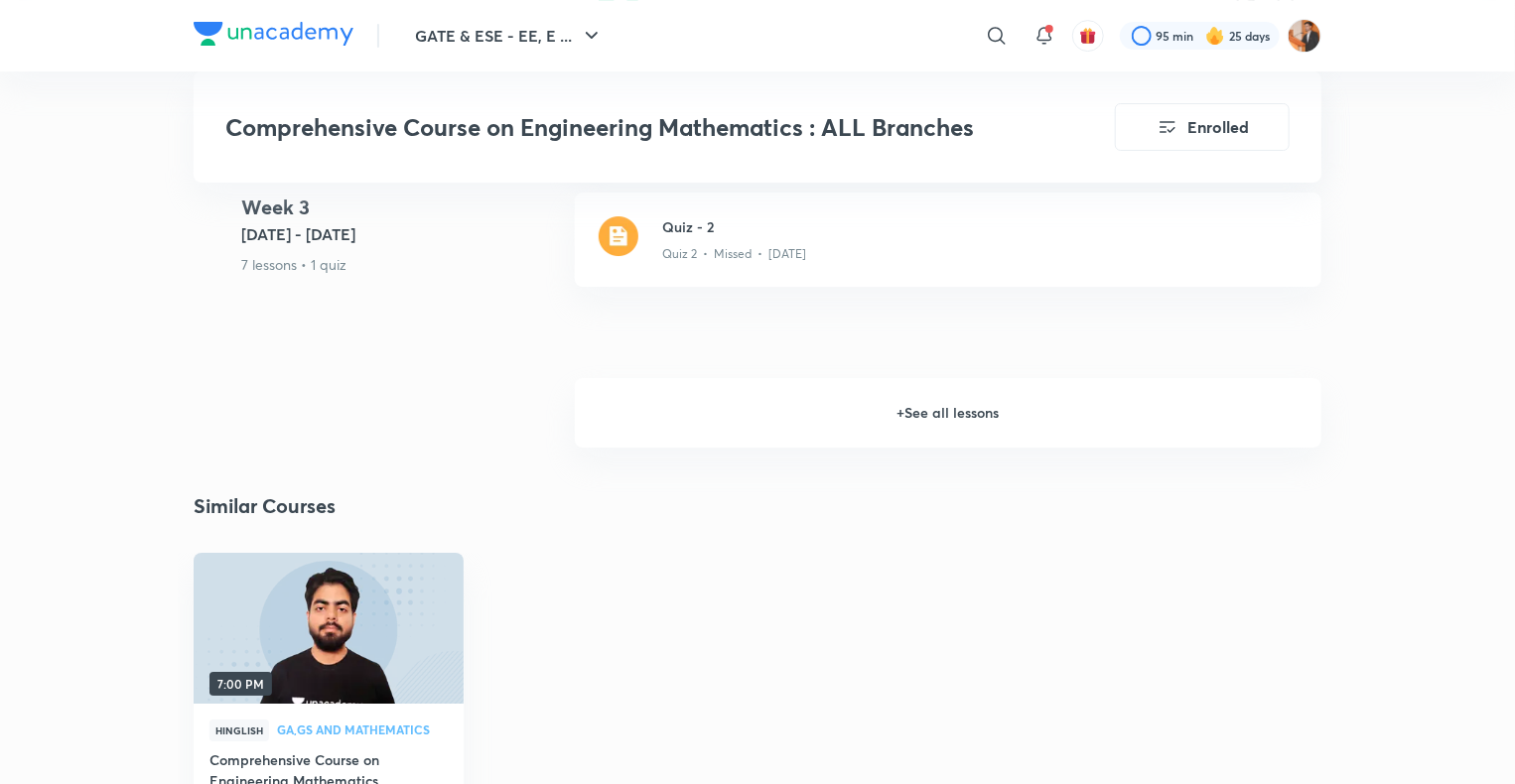 click on "+  See all lessons" at bounding box center [948, 413] 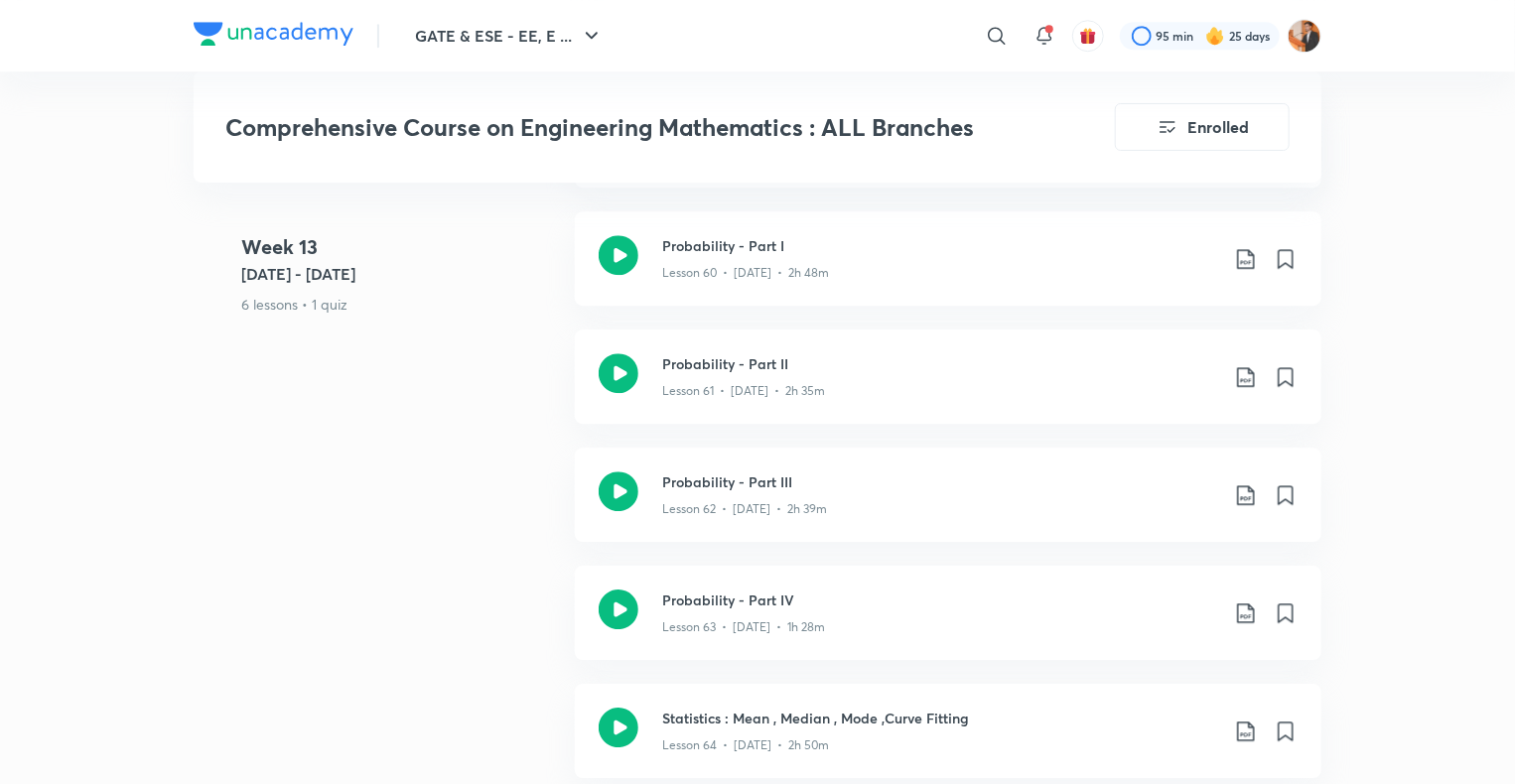 scroll, scrollTop: 10393, scrollLeft: 0, axis: vertical 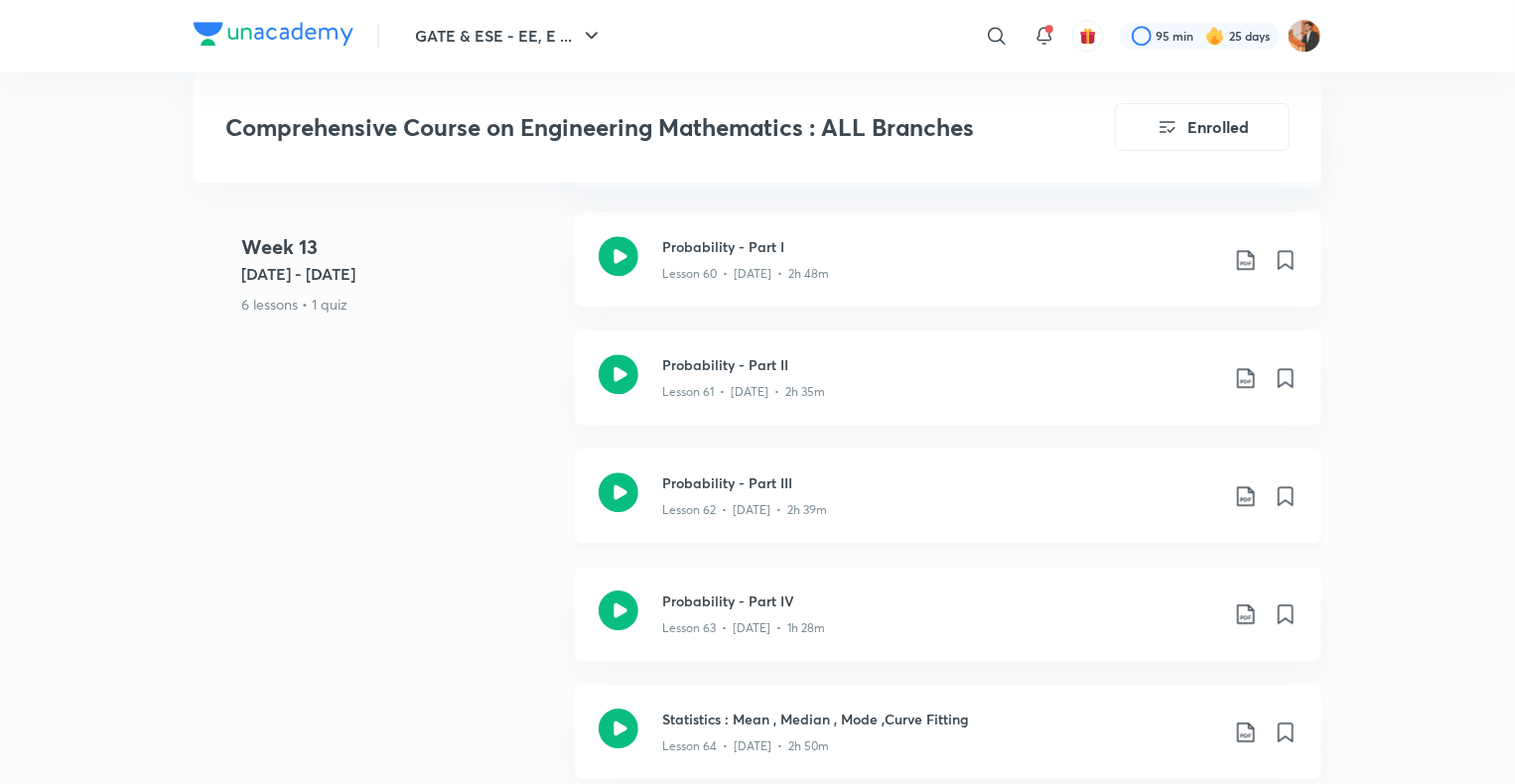 click on "Lesson 62  •  [DATE]  •  2h 39m" at bounding box center [940, 506] 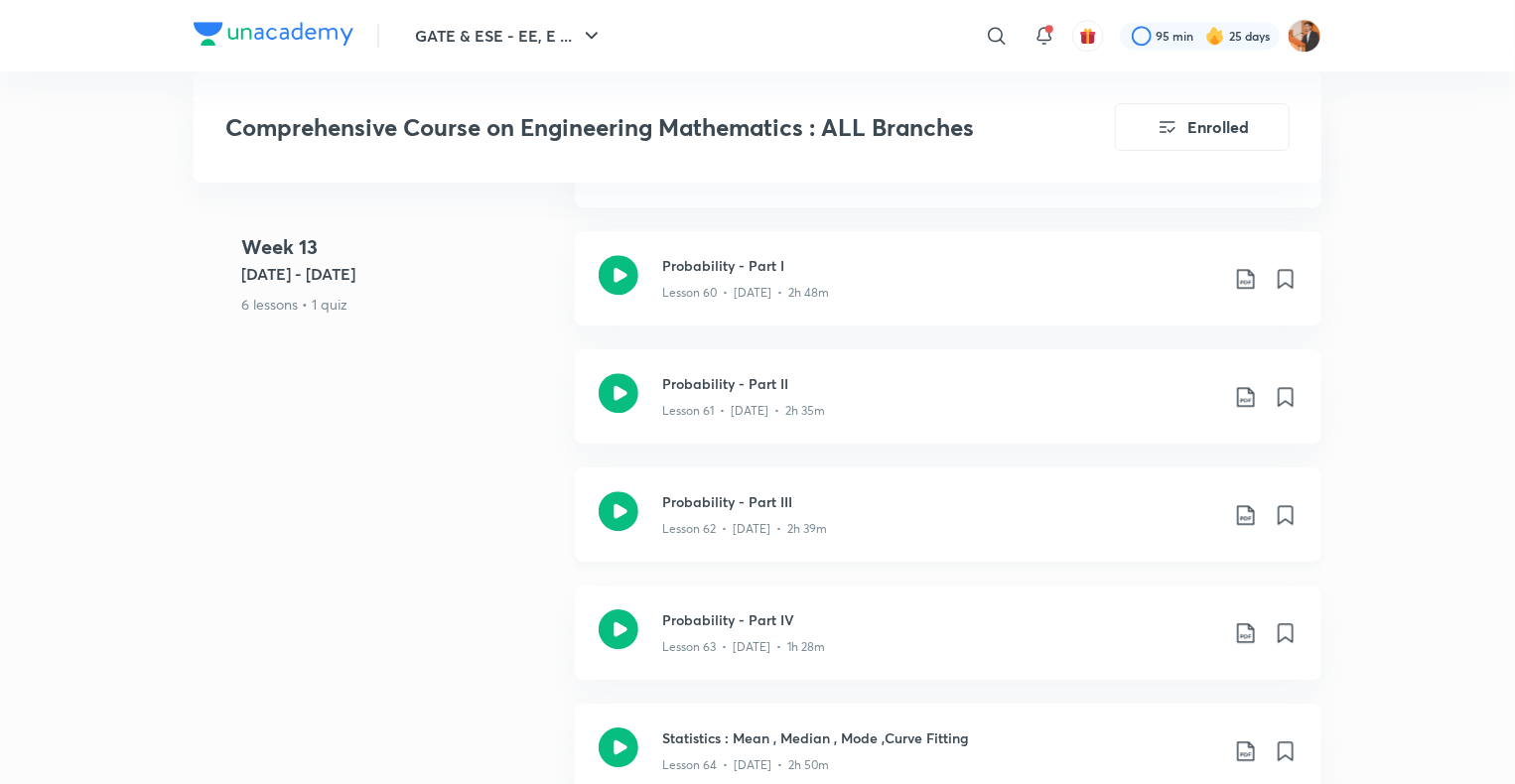 scroll, scrollTop: 10377, scrollLeft: 0, axis: vertical 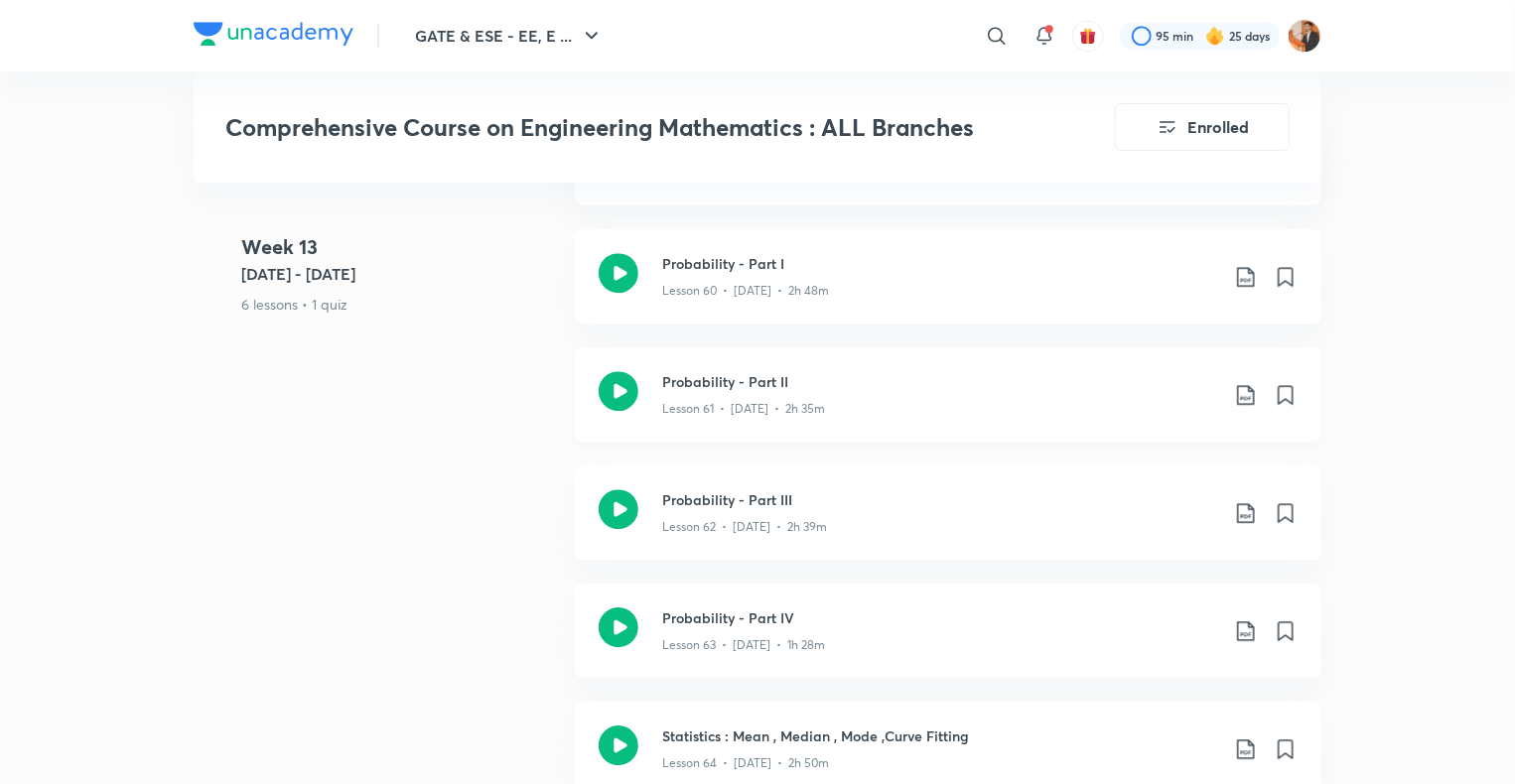 click on "Lesson 61  •  [DATE]  •  2h 35m" at bounding box center [940, 405] 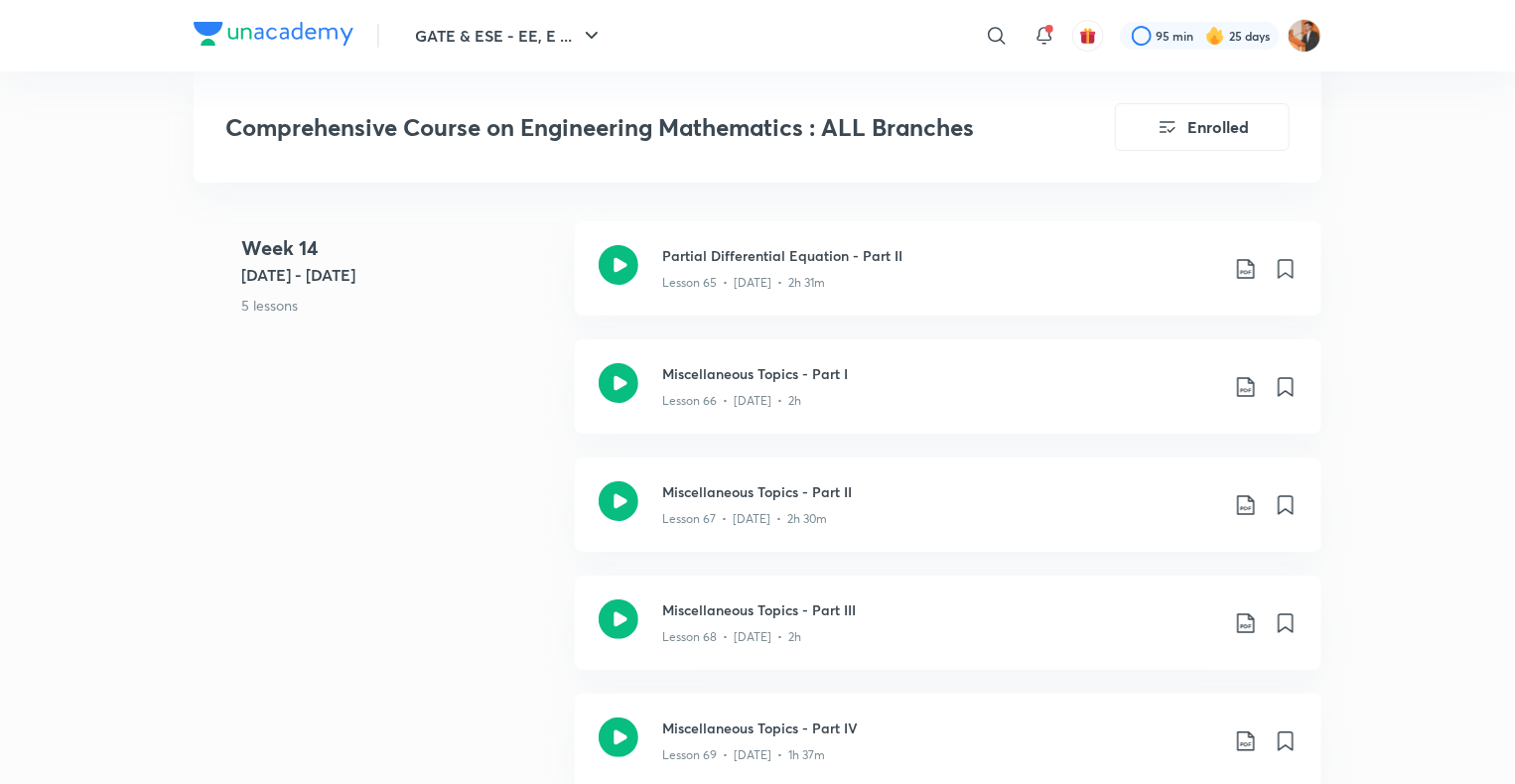 scroll, scrollTop: 11201, scrollLeft: 0, axis: vertical 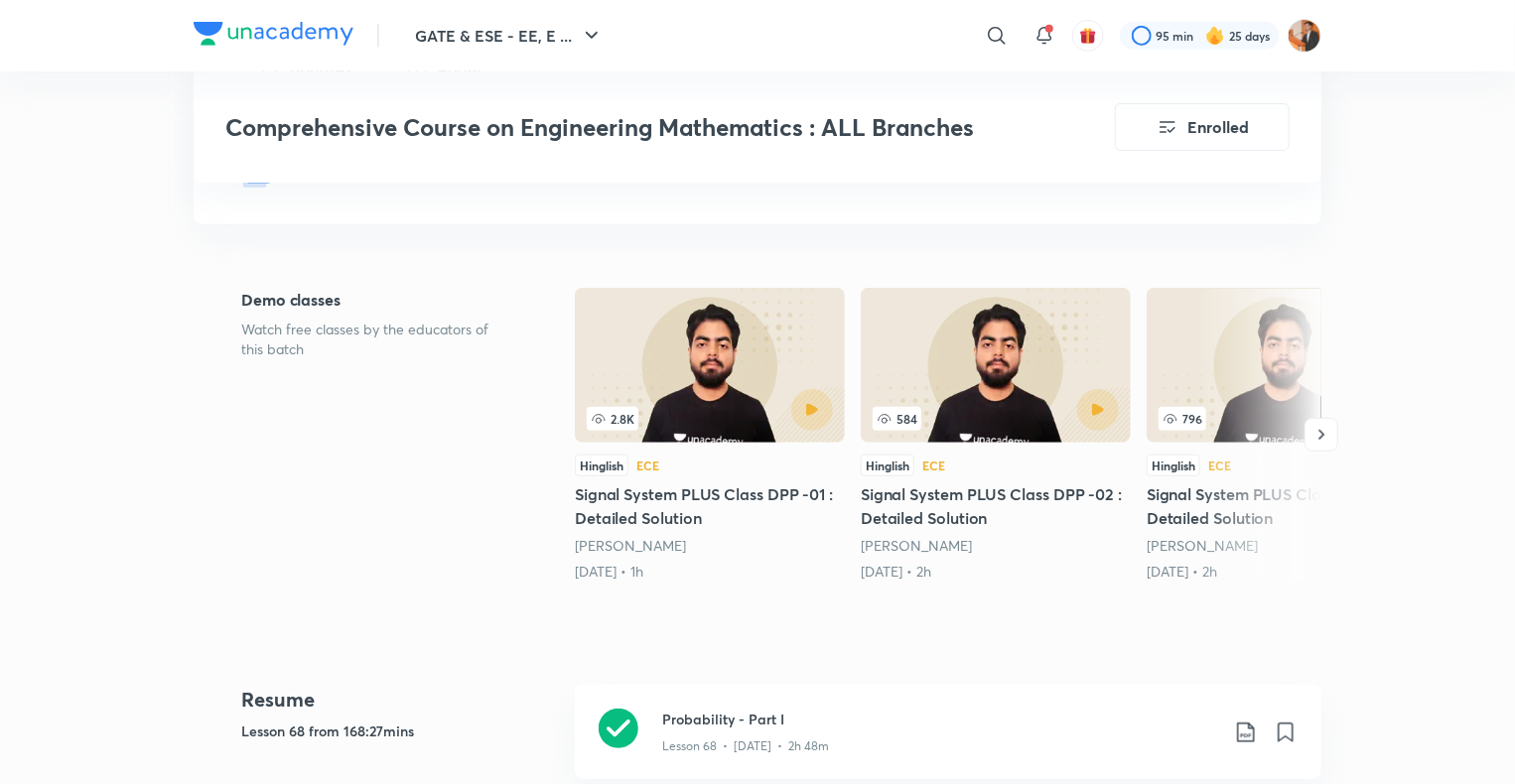 click on "GATE & ESE - EE, E ... ​ 95 min 25 days Comprehensive Course on Engineering Mathematics : ALL Branches Enrolled GATE & ESE - EE, EC Plus Syllabus GA,GS and Mathematics Hinglish Comprehensive Course on Engineering Mathematics : ALL Branches [PERSON_NAME] In this course, [PERSON_NAME] will cover Engineering Mathematics. All the topics will be discussed in detail and would be helpful for all aspirants preparing for the GATE & ESE exam. Learners at any stage of their...  Read more Updates About Enrolled Added to your planner From [DATE] · 1 class every day at 8:00 AM Demo classes   Watch free classes by the educators of this batch   2.8K Hinglish ECE Signal System PLUS Class DPP -01 : Detailed Solution [PERSON_NAME] [DATE] • 1h    584 Hinglish ECE Signal System PLUS Class DPP -02 : Detailed Solution [PERSON_NAME] [DATE] • 2h    796 Hinglish ECE Signal System PLUS Class DPP -03 : Detailed Solution [PERSON_NAME] [DATE] • 2h    345 Hinglish ECE Signal System PLUS Class DPP -04 : Detailed Solution Resume 11" at bounding box center [758, 6268] 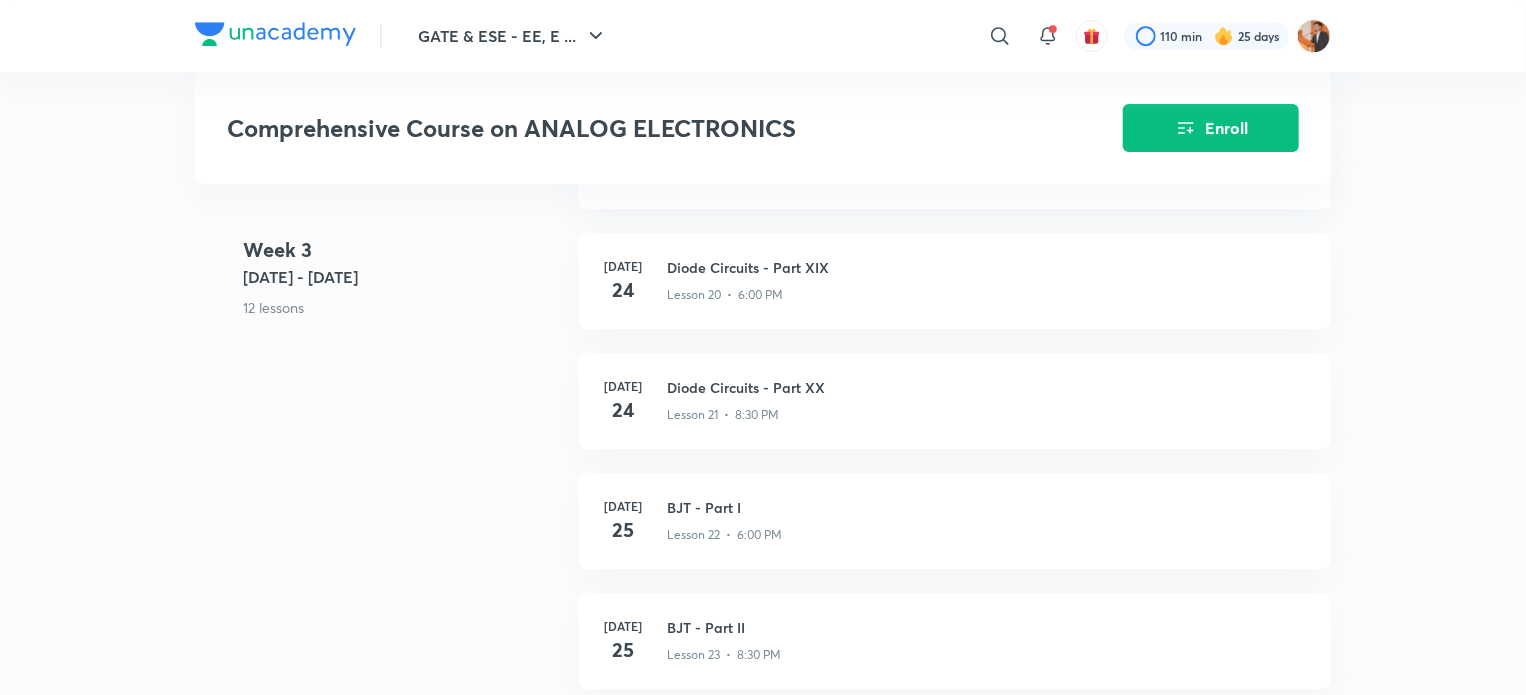 scroll, scrollTop: 0, scrollLeft: 0, axis: both 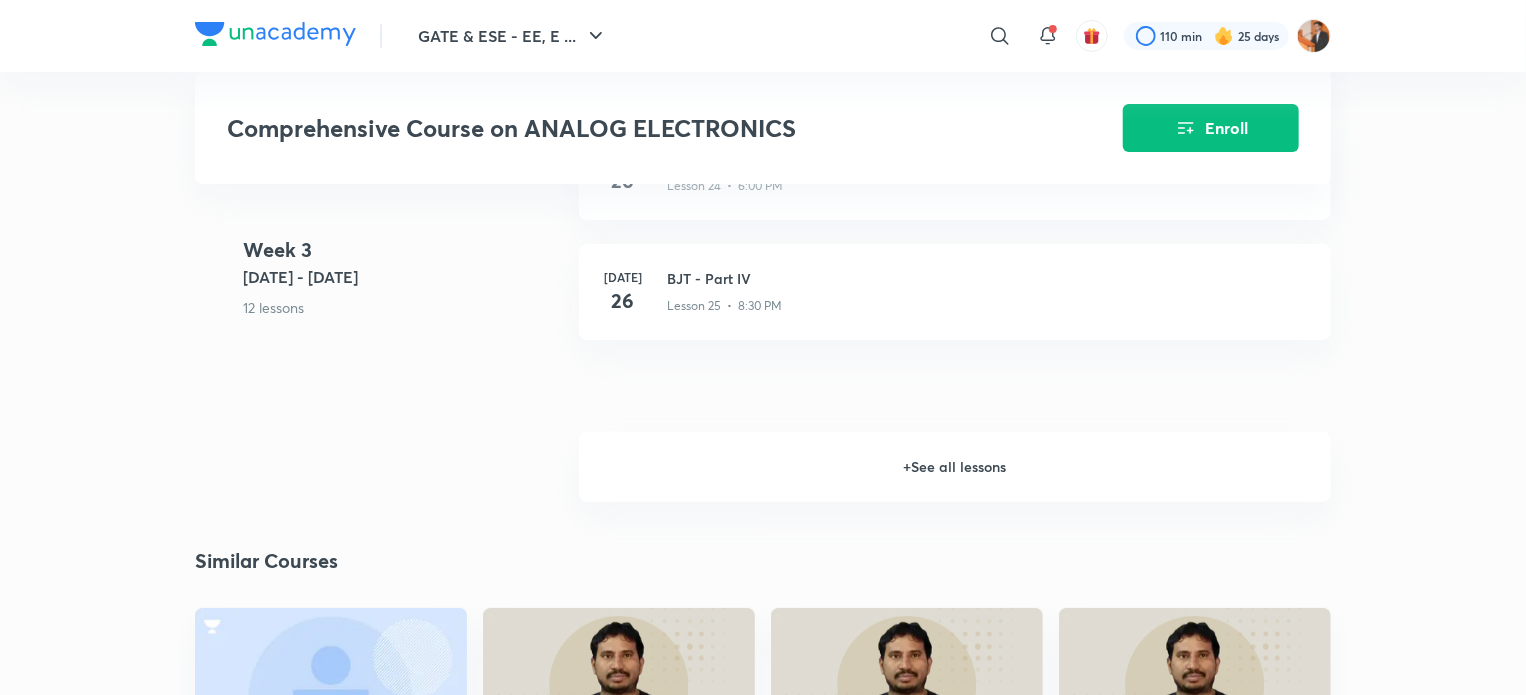 click on "+  See all lessons" at bounding box center [955, 467] 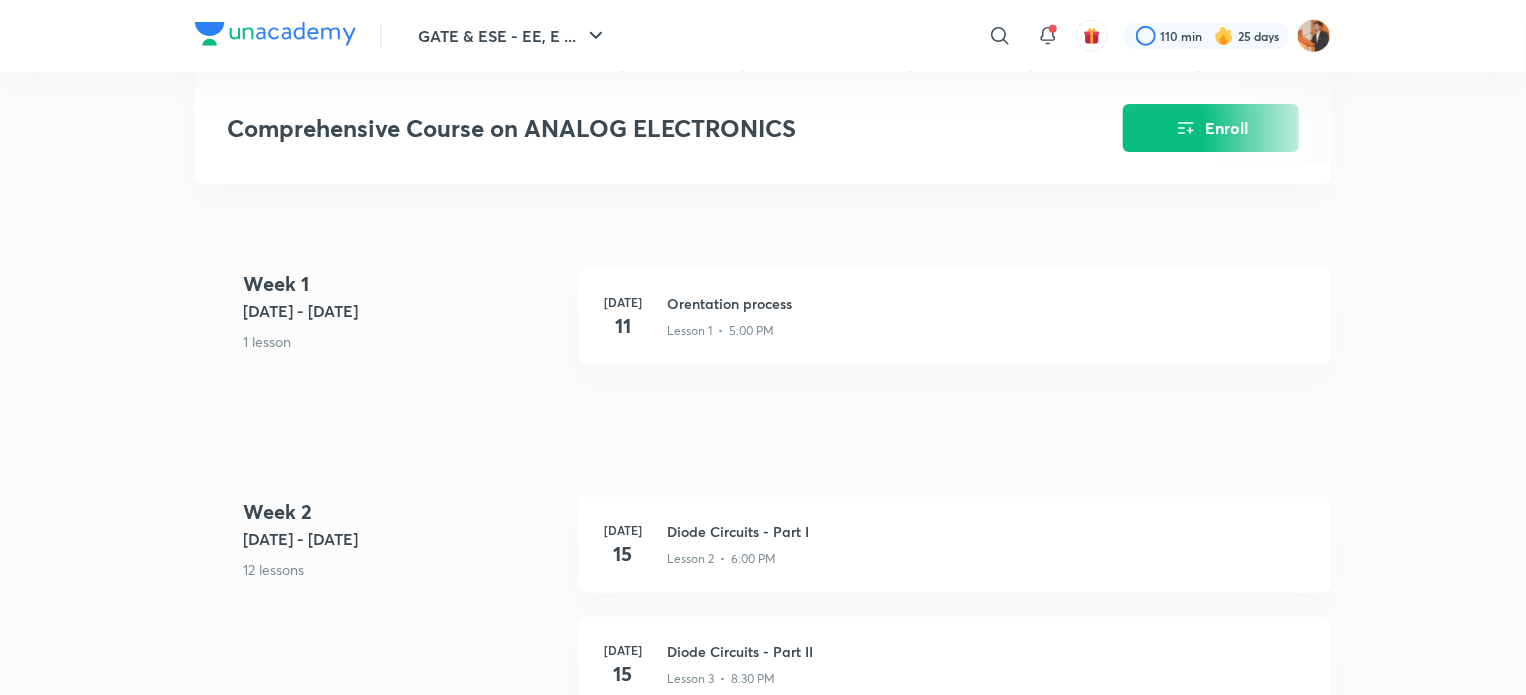 scroll, scrollTop: 783, scrollLeft: 0, axis: vertical 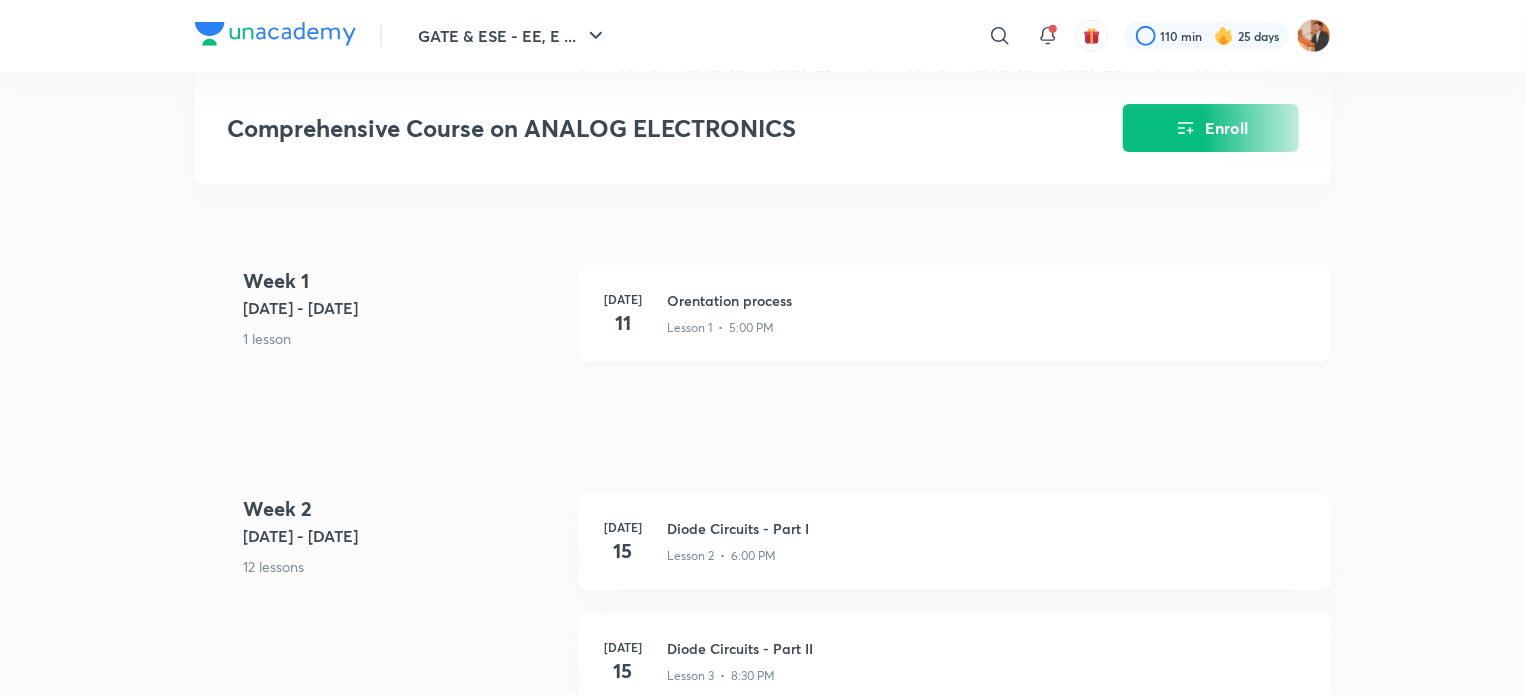 click on "Jul 11 Orentation process Lesson 1  •  5:00 PM" at bounding box center [955, 314] 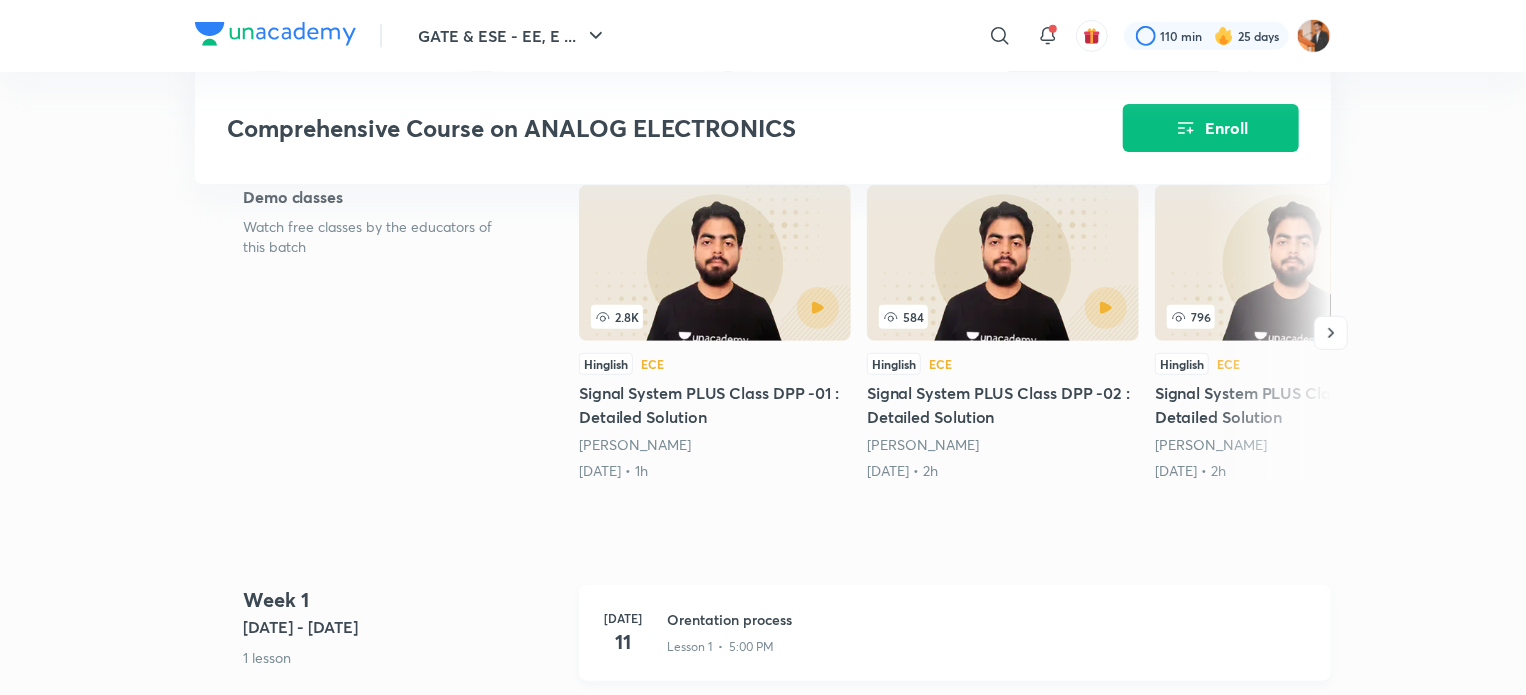 scroll, scrollTop: 0, scrollLeft: 0, axis: both 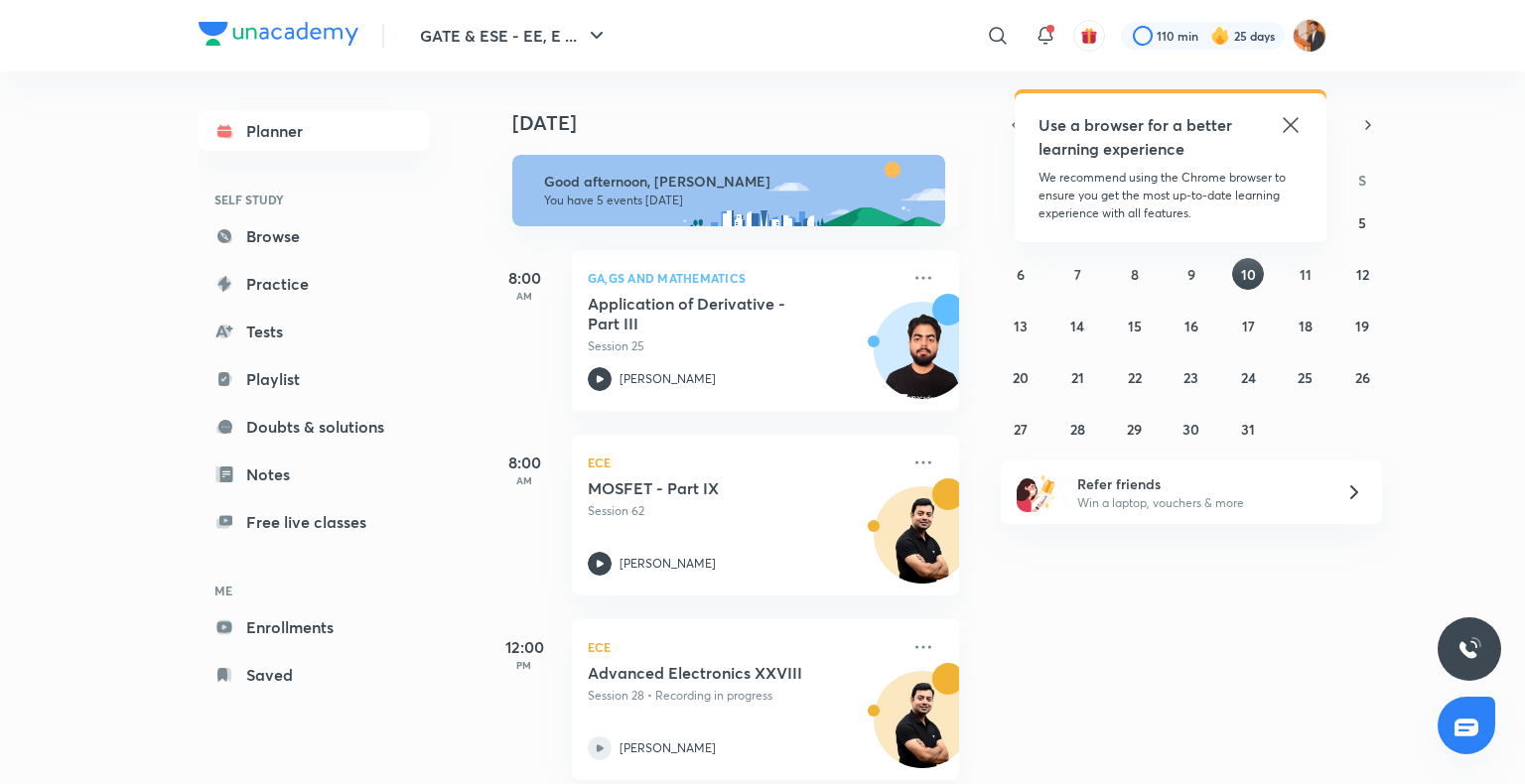 click 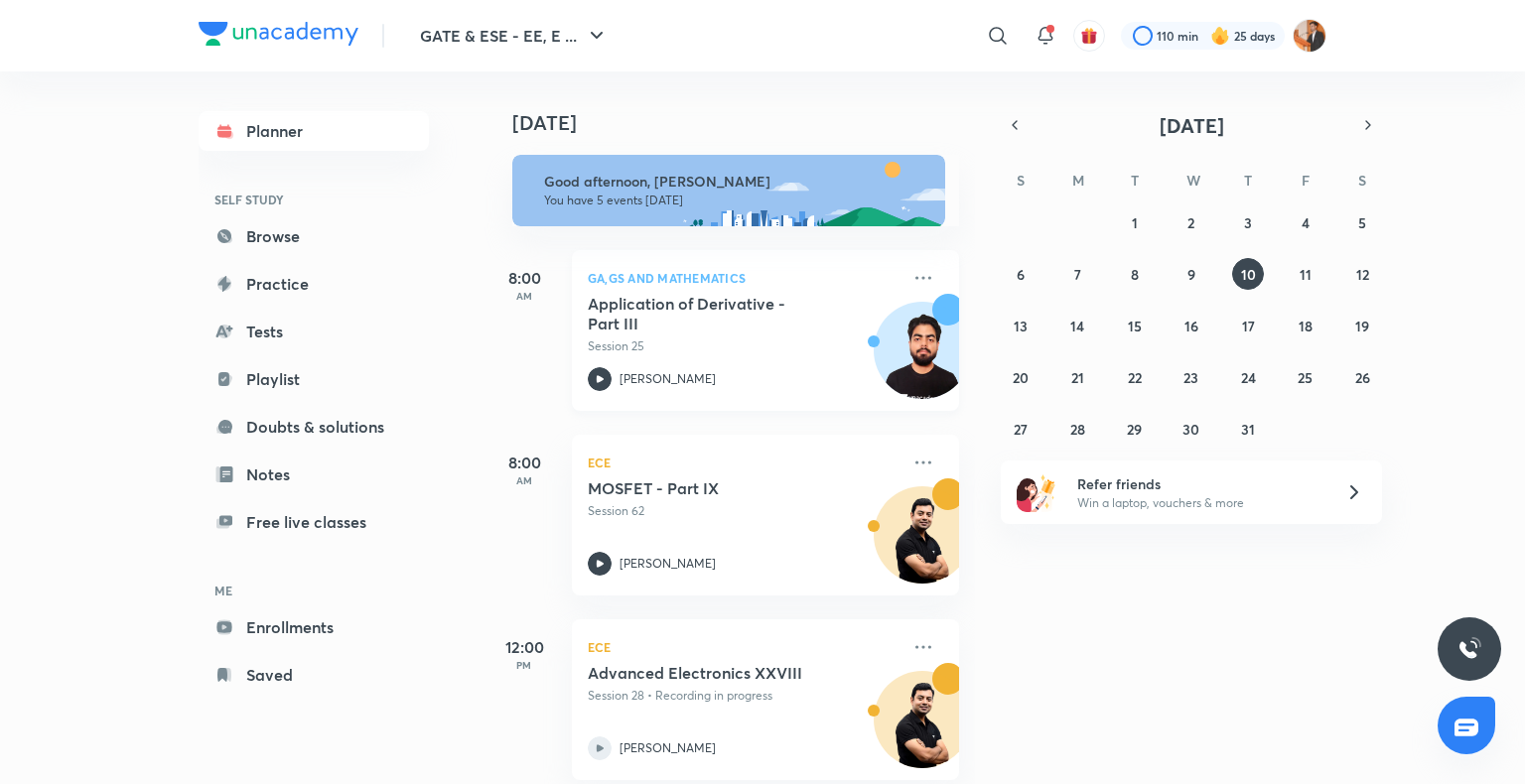 click on "GA,GS and Mathematics Application of Derivative - Part III Session 25 Vishal Soni" at bounding box center (765, 330) 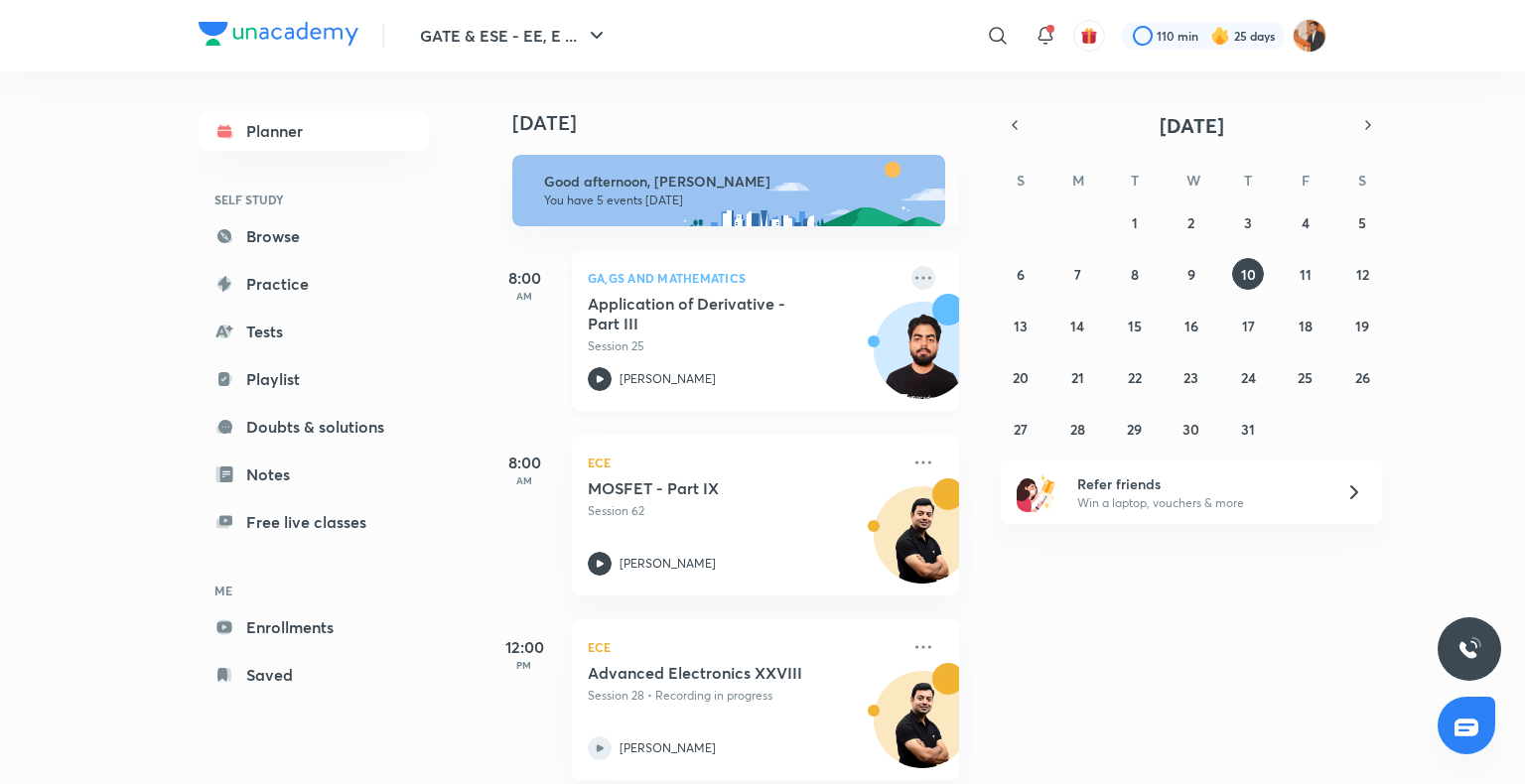 click 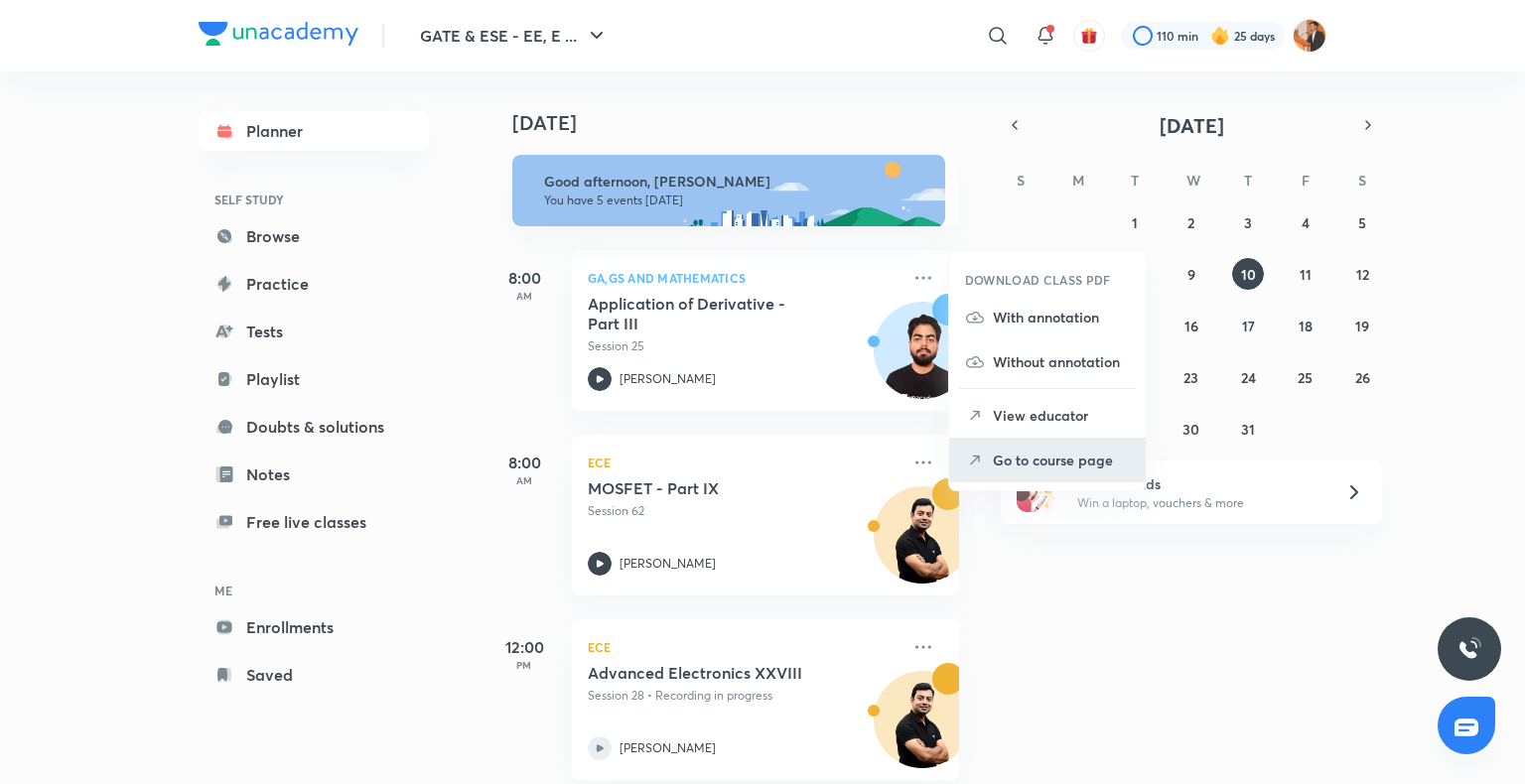 click on "Go to course page" at bounding box center [1047, 459] 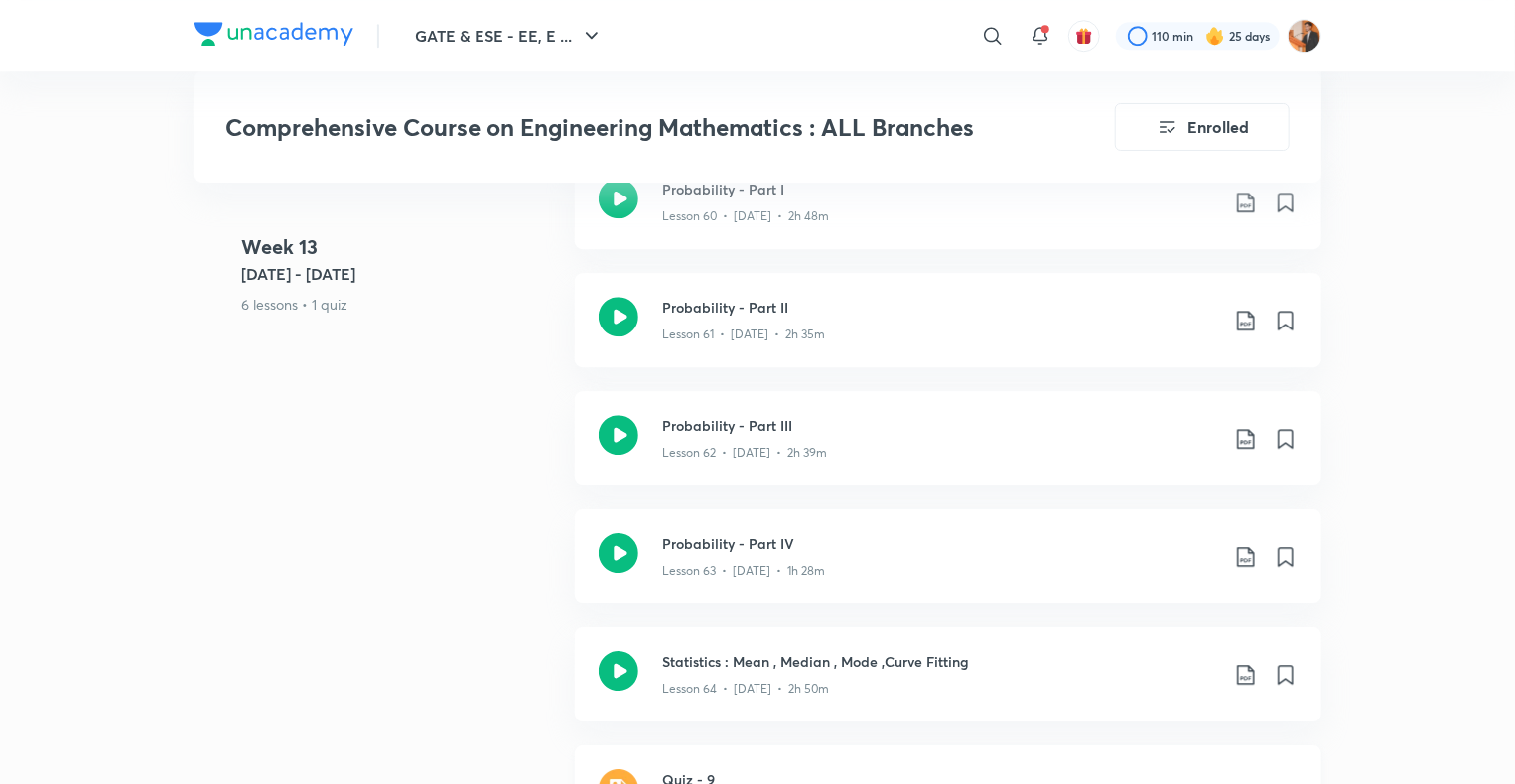 scroll, scrollTop: 10447, scrollLeft: 0, axis: vertical 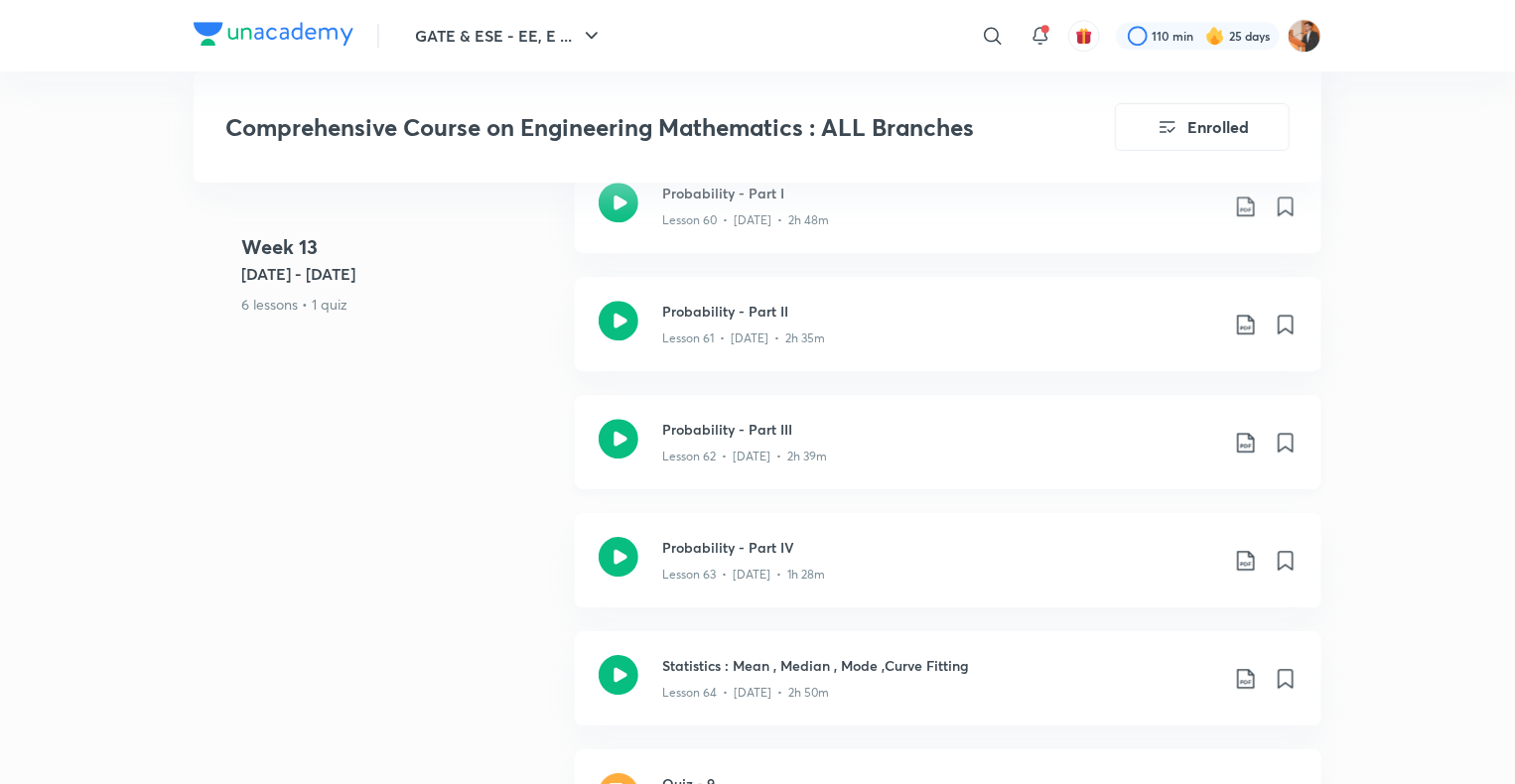 click on "Lesson 62  •  [DATE]  •  2h 39m" at bounding box center (940, 453) 